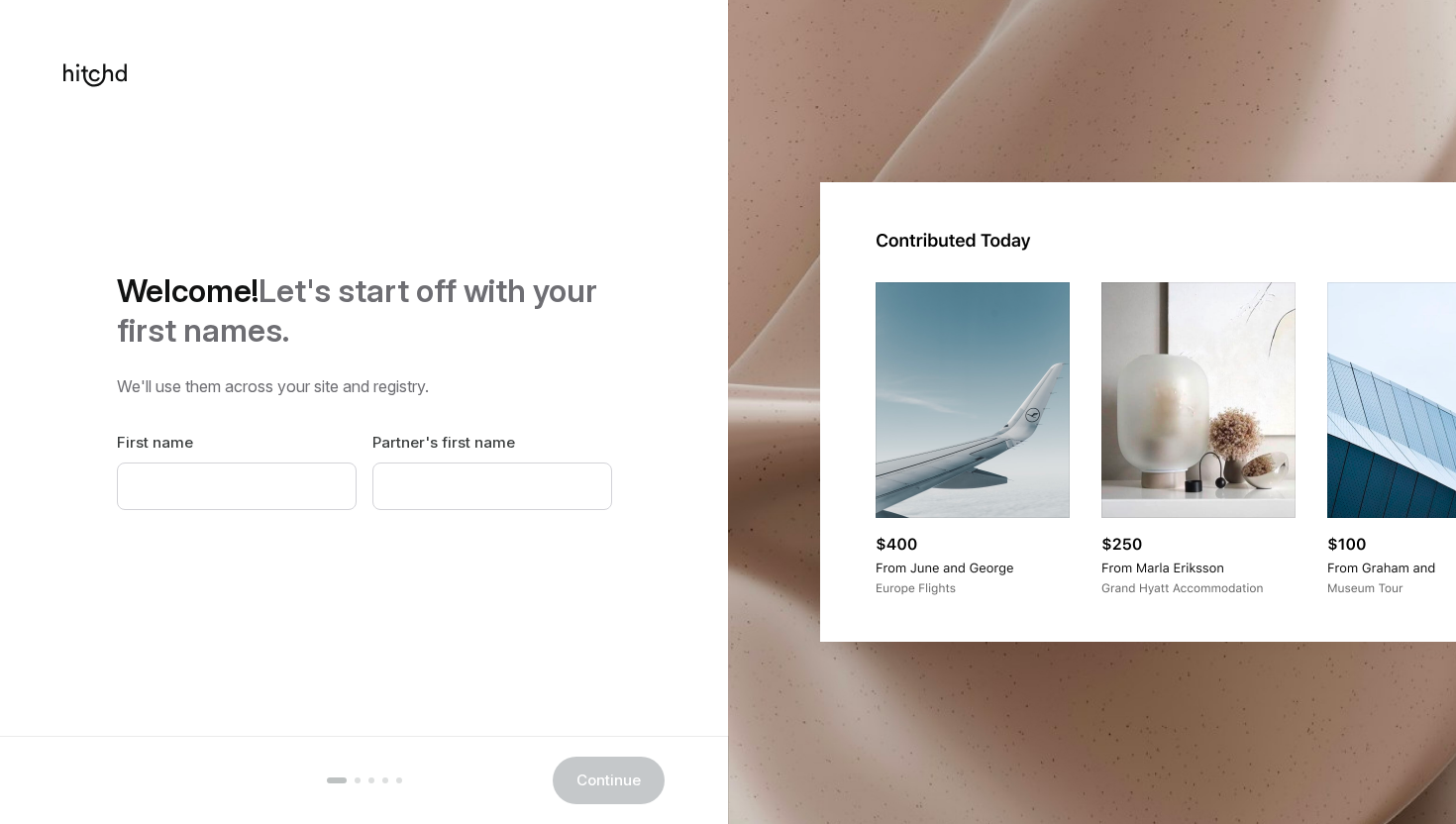 scroll, scrollTop: 0, scrollLeft: 0, axis: both 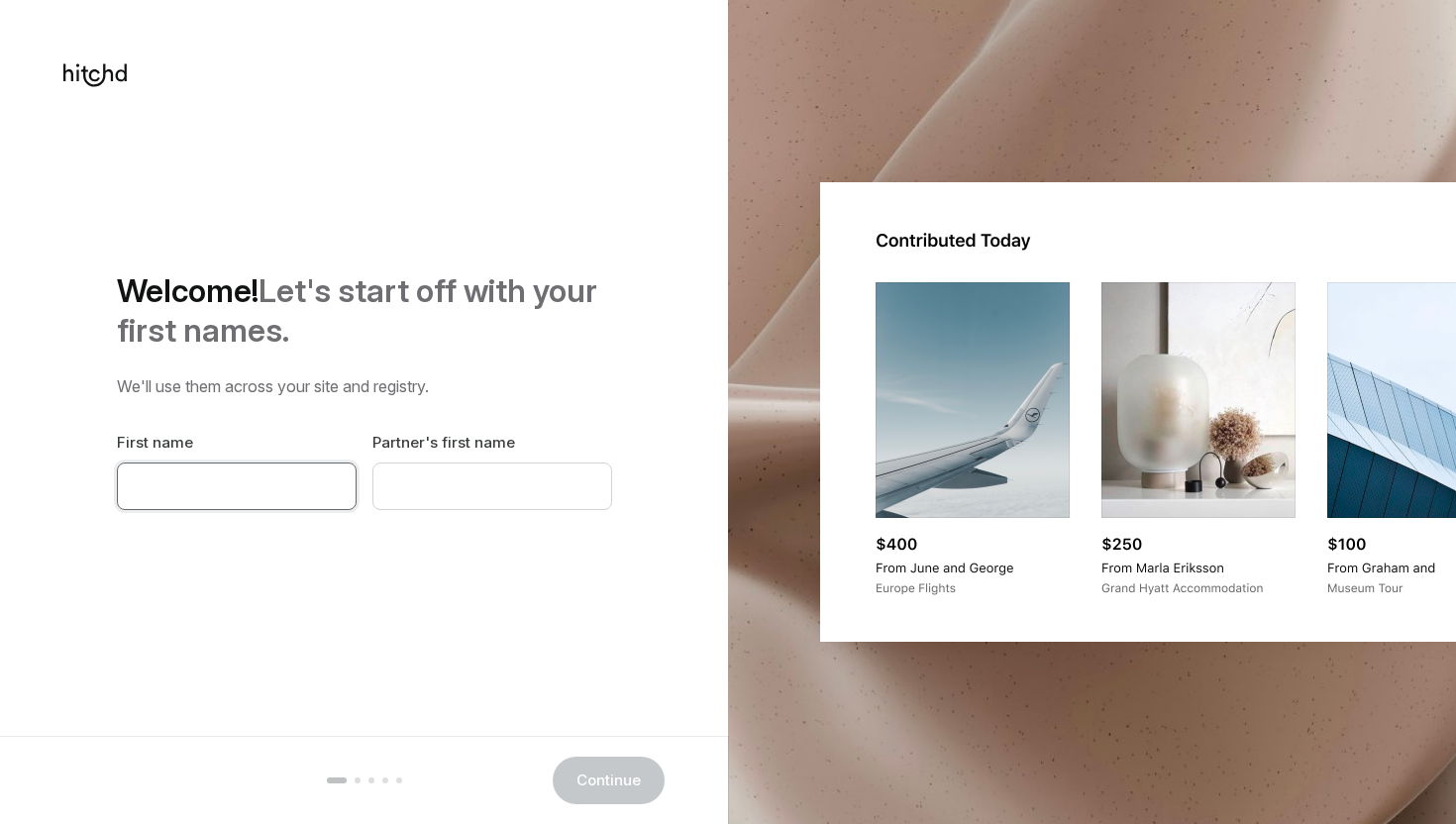 click at bounding box center [237, 486] 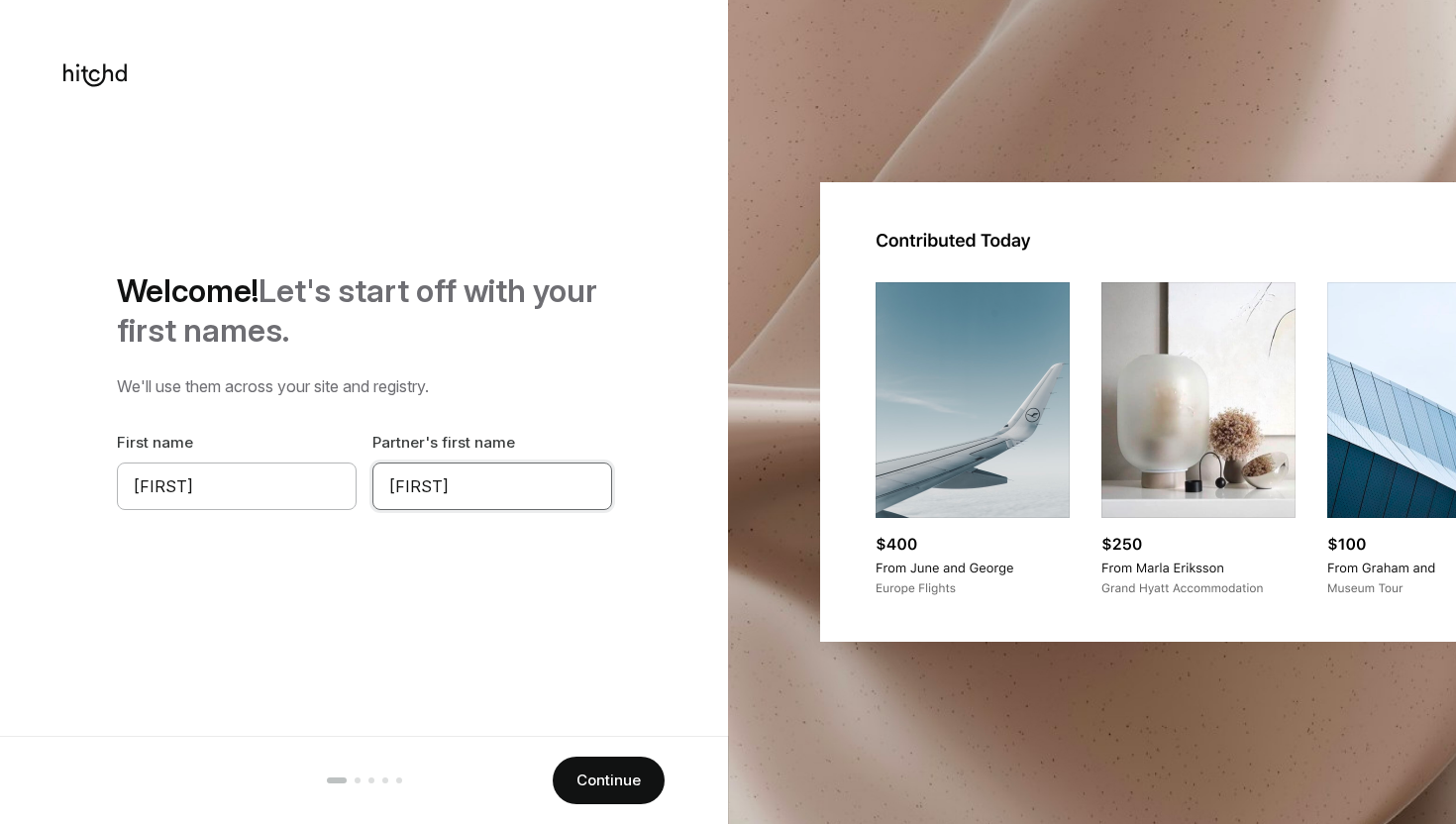 drag, startPoint x: 453, startPoint y: 488, endPoint x: 346, endPoint y: 475, distance: 107.786827 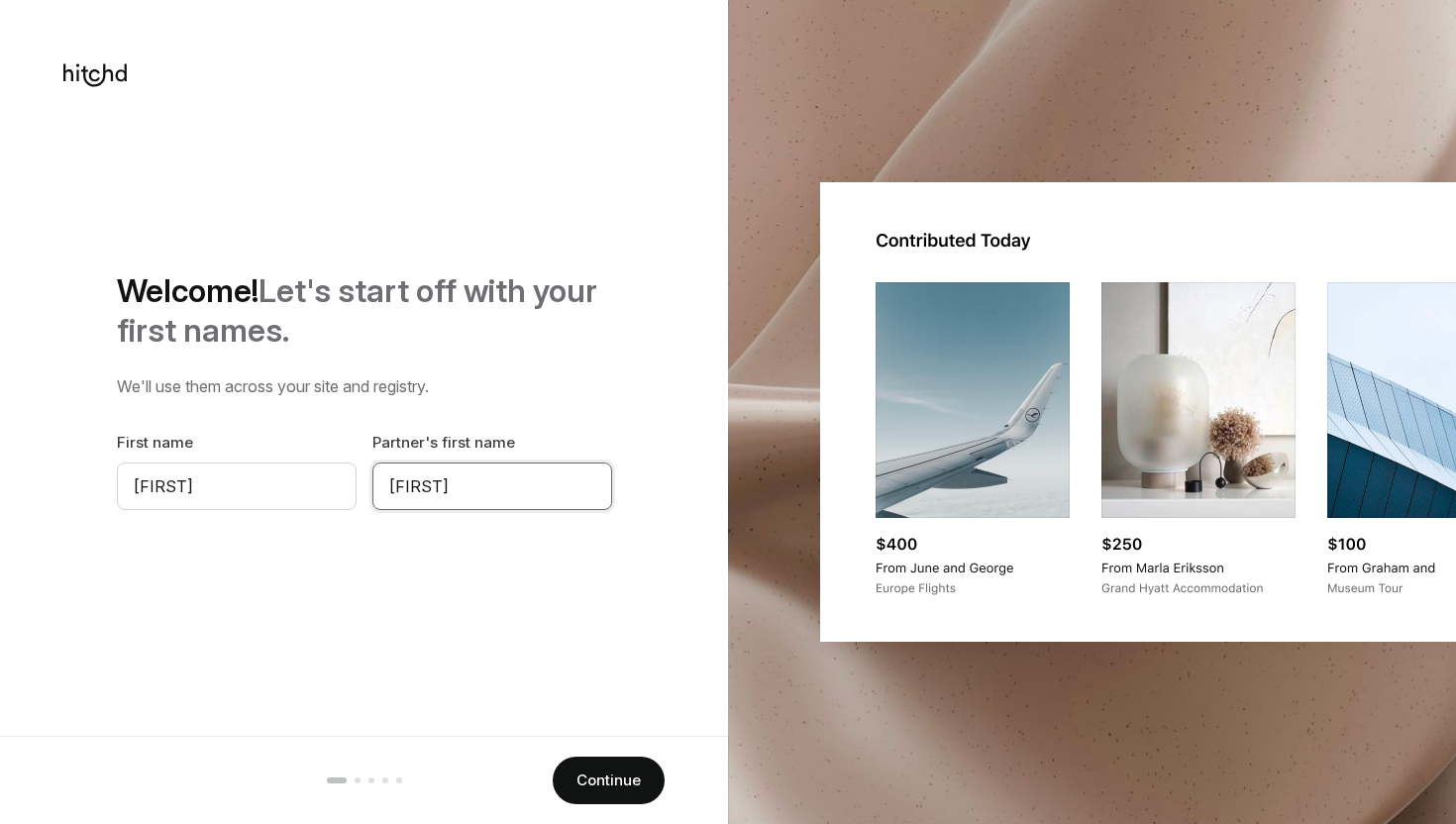 type on "[FIRST]" 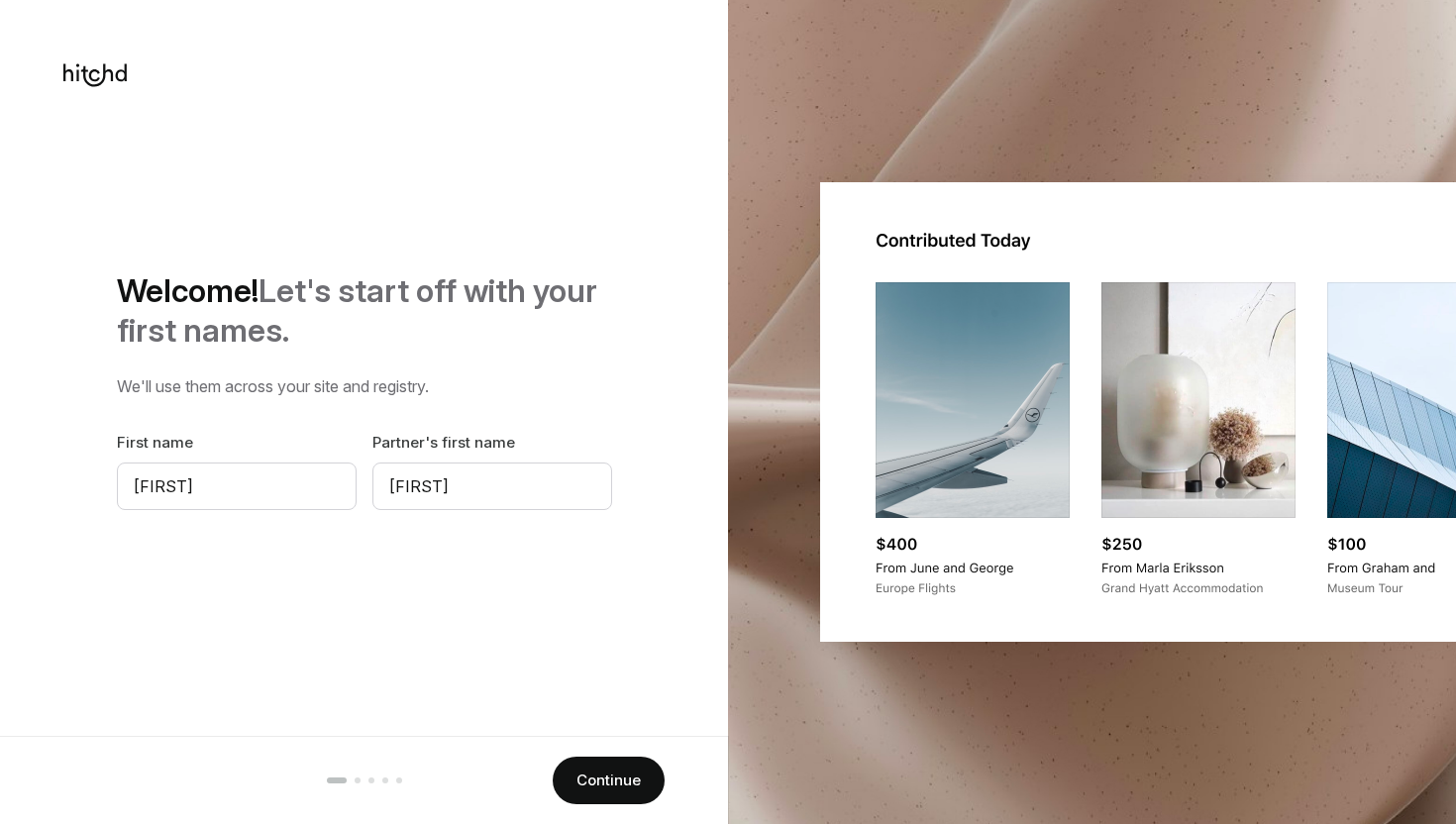 click on "Welcome!  Let's start off with your first names.
We'll use them across your site and registry.
First name
[FIRST]
Partner's first name
[FIRST]
Continue" at bounding box center [364, 390] 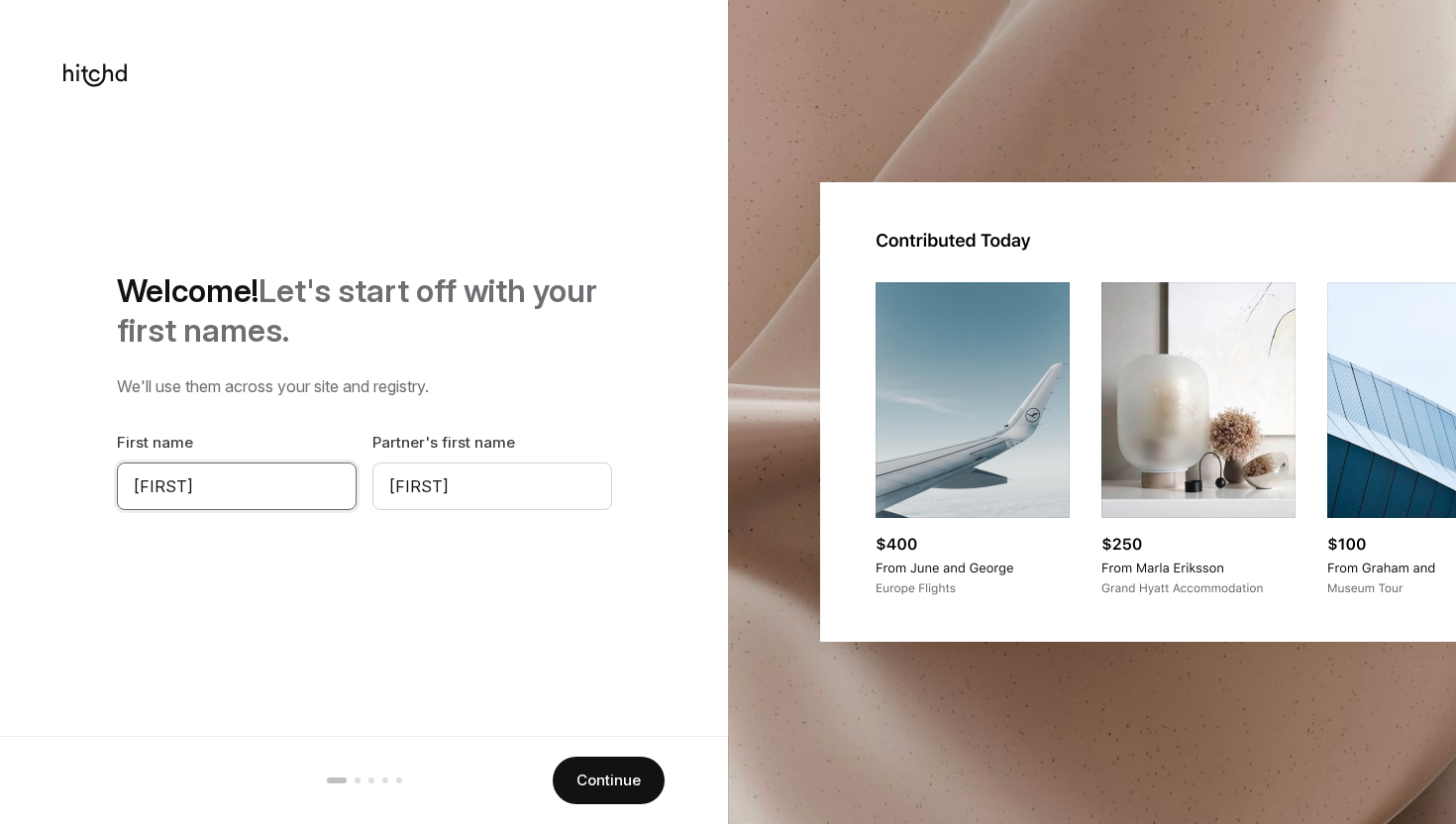click on "[FIRST]" at bounding box center (237, 486) 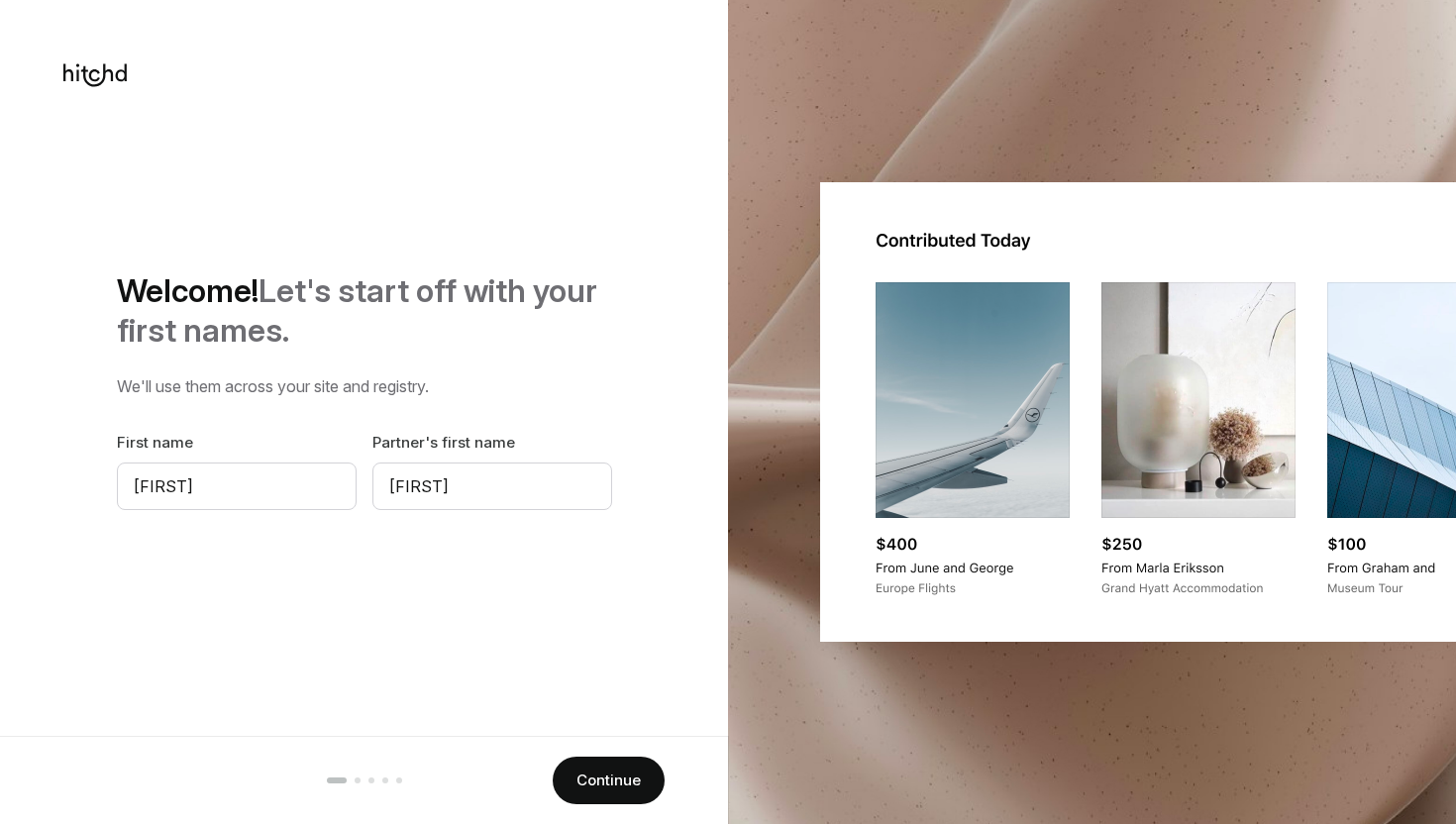click on "Welcome!  Let's start off with your first names.
We'll use them across your site and registry.
First name
[FIRST]
Partner's first name
[FIRST]
Continue" at bounding box center (364, 390) 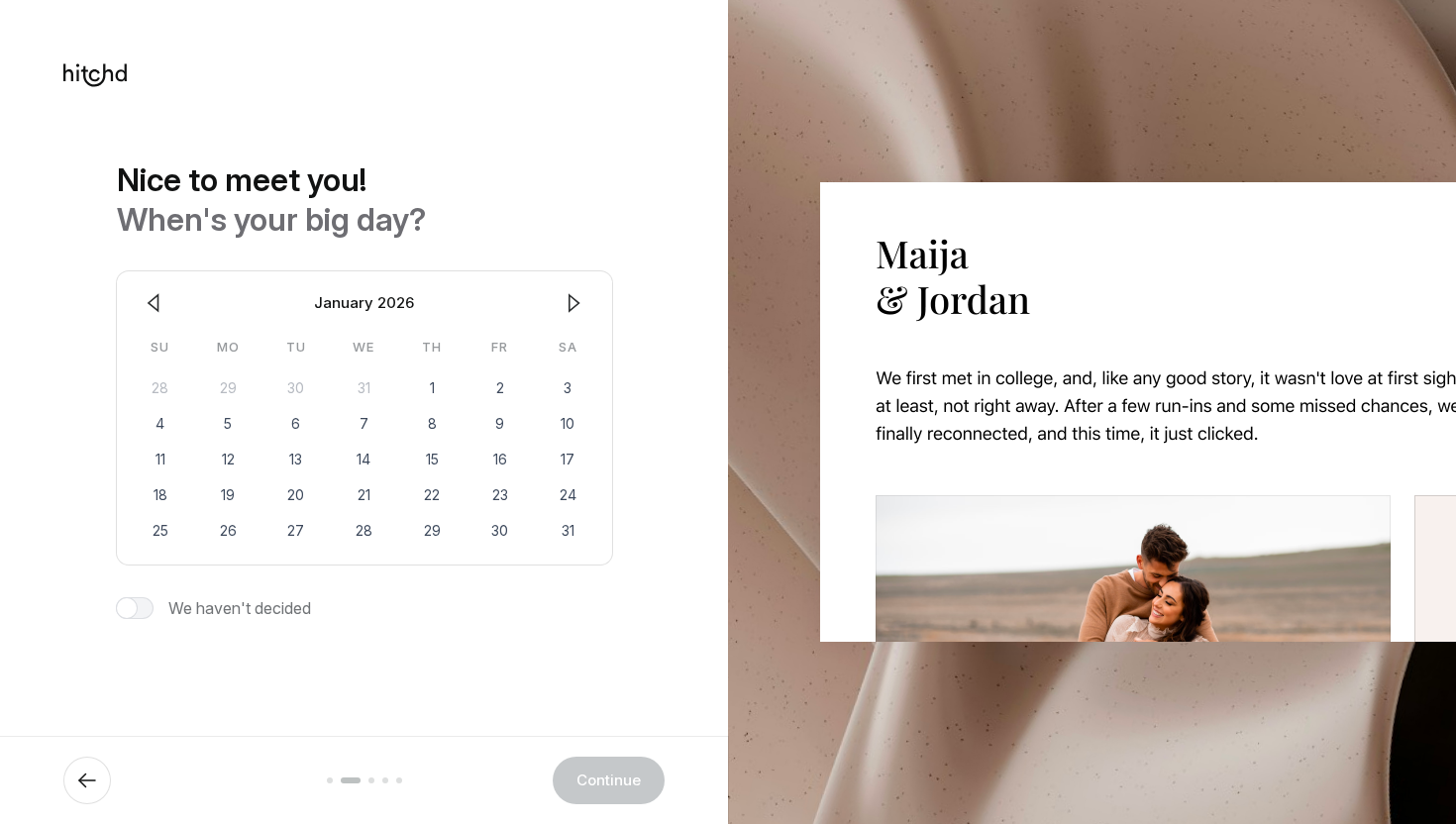 click at bounding box center [154, 303] 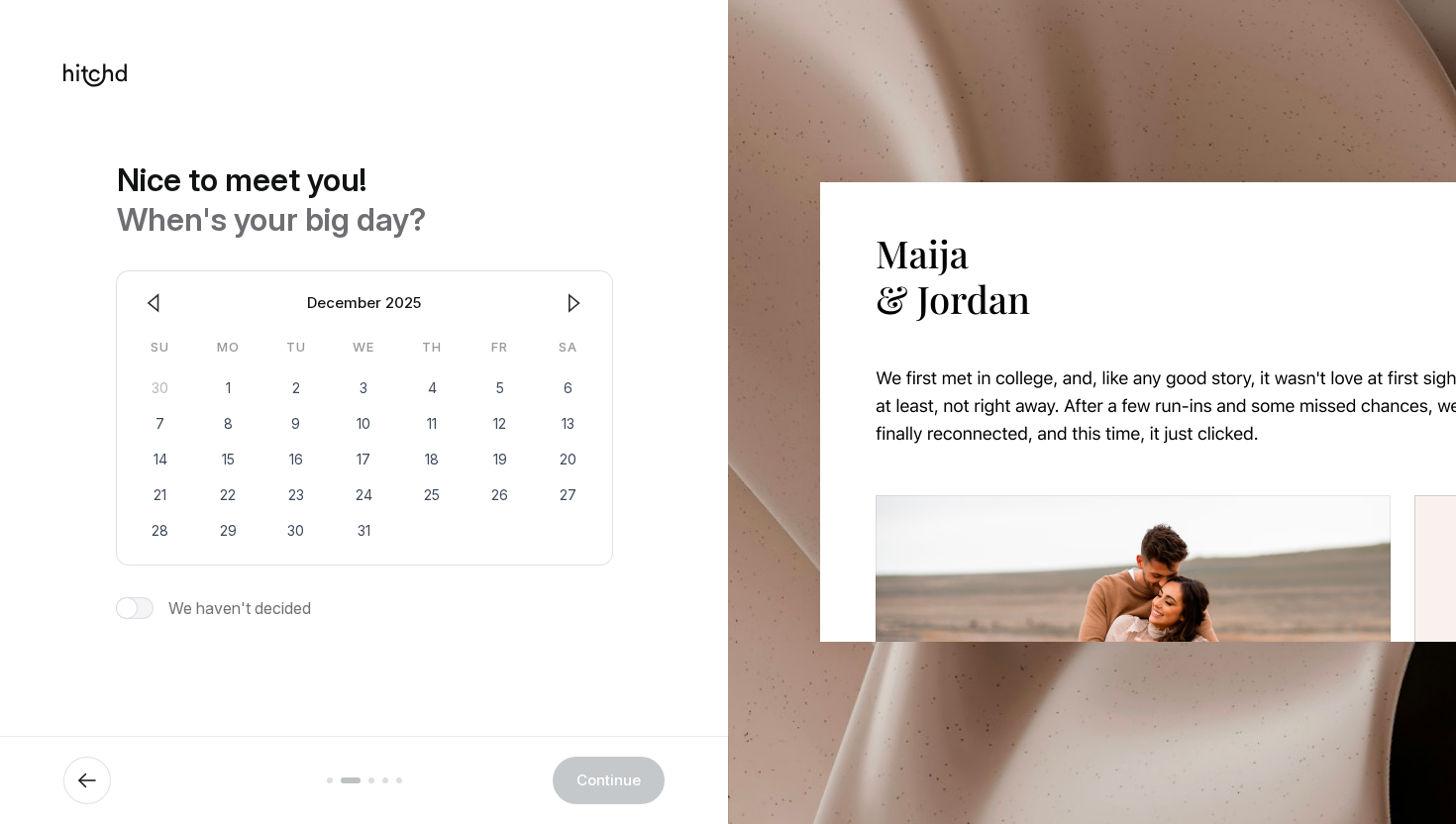 click at bounding box center (573, 303) 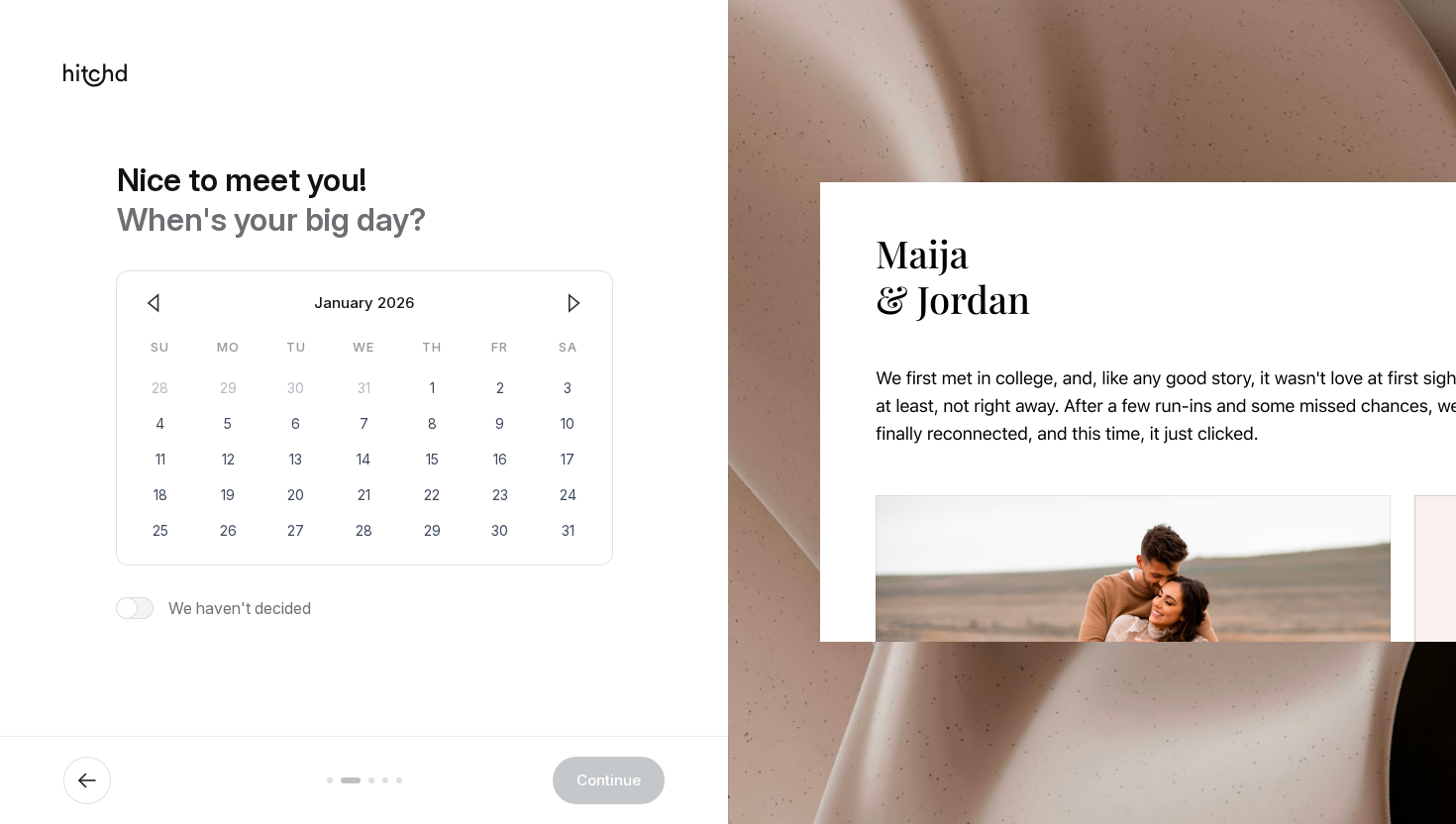 click at bounding box center [573, 303] 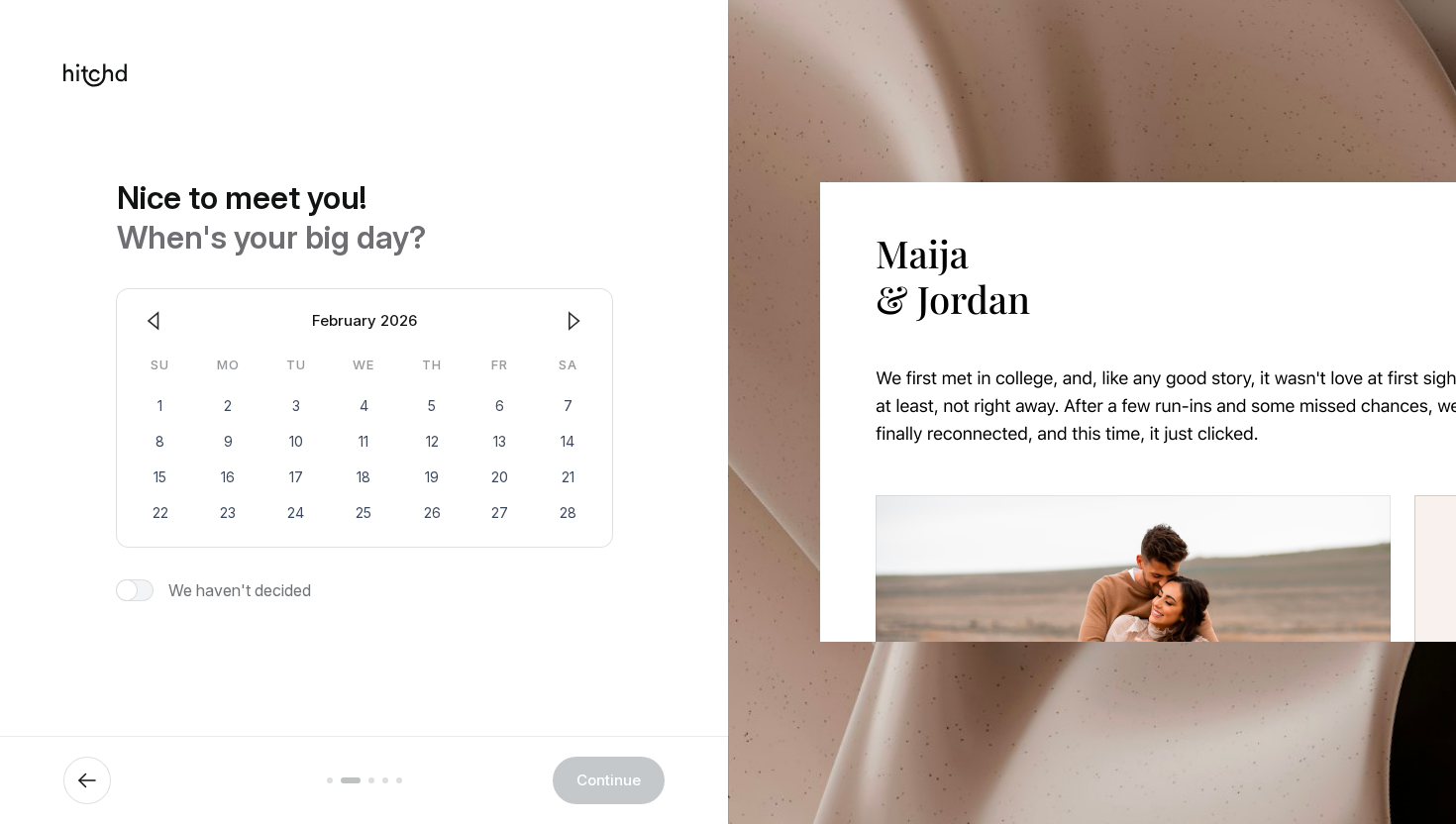 click at bounding box center (573, 321) 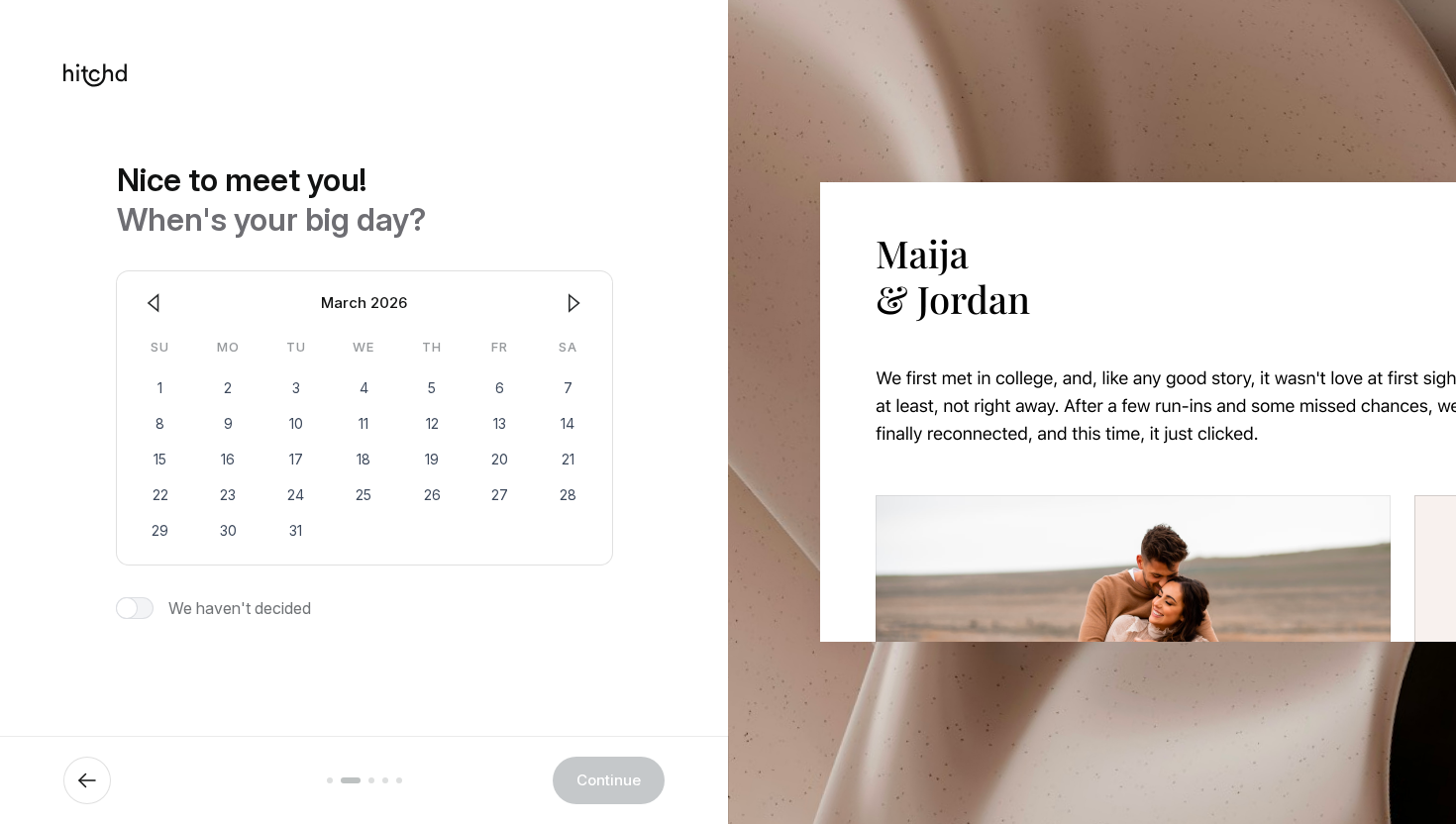 click at bounding box center (573, 303) 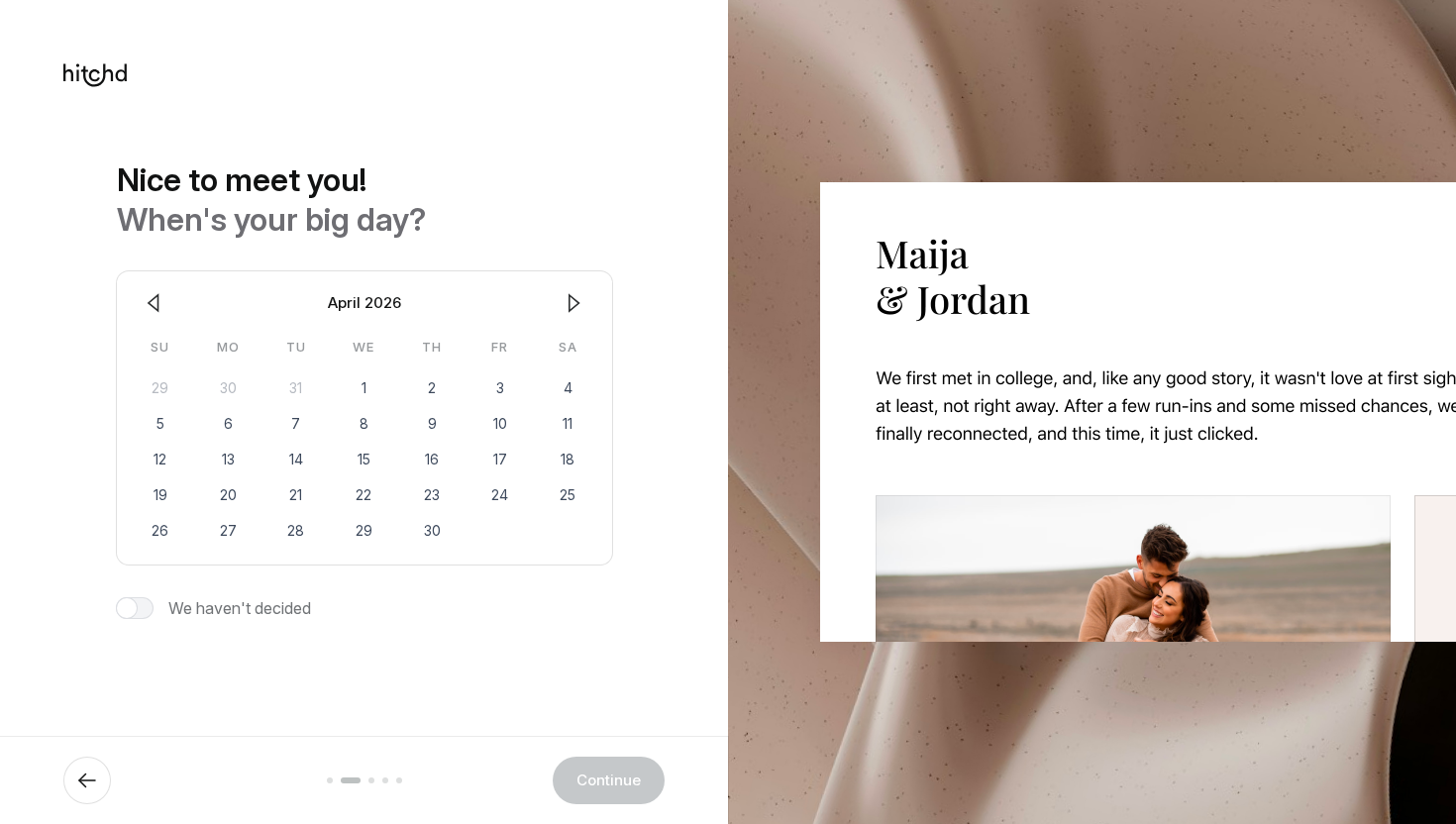 click at bounding box center [573, 303] 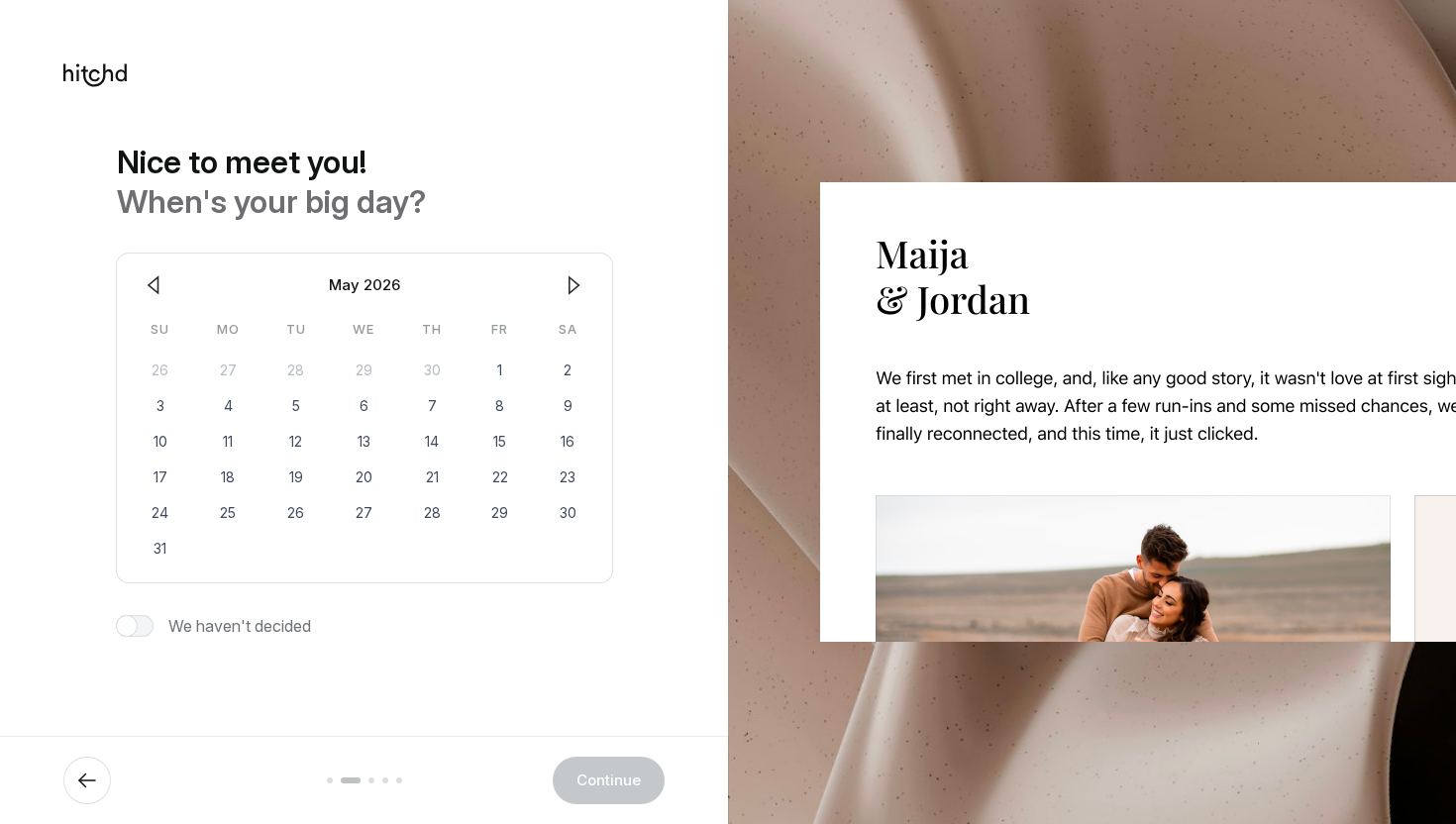 click at bounding box center (573, 285) 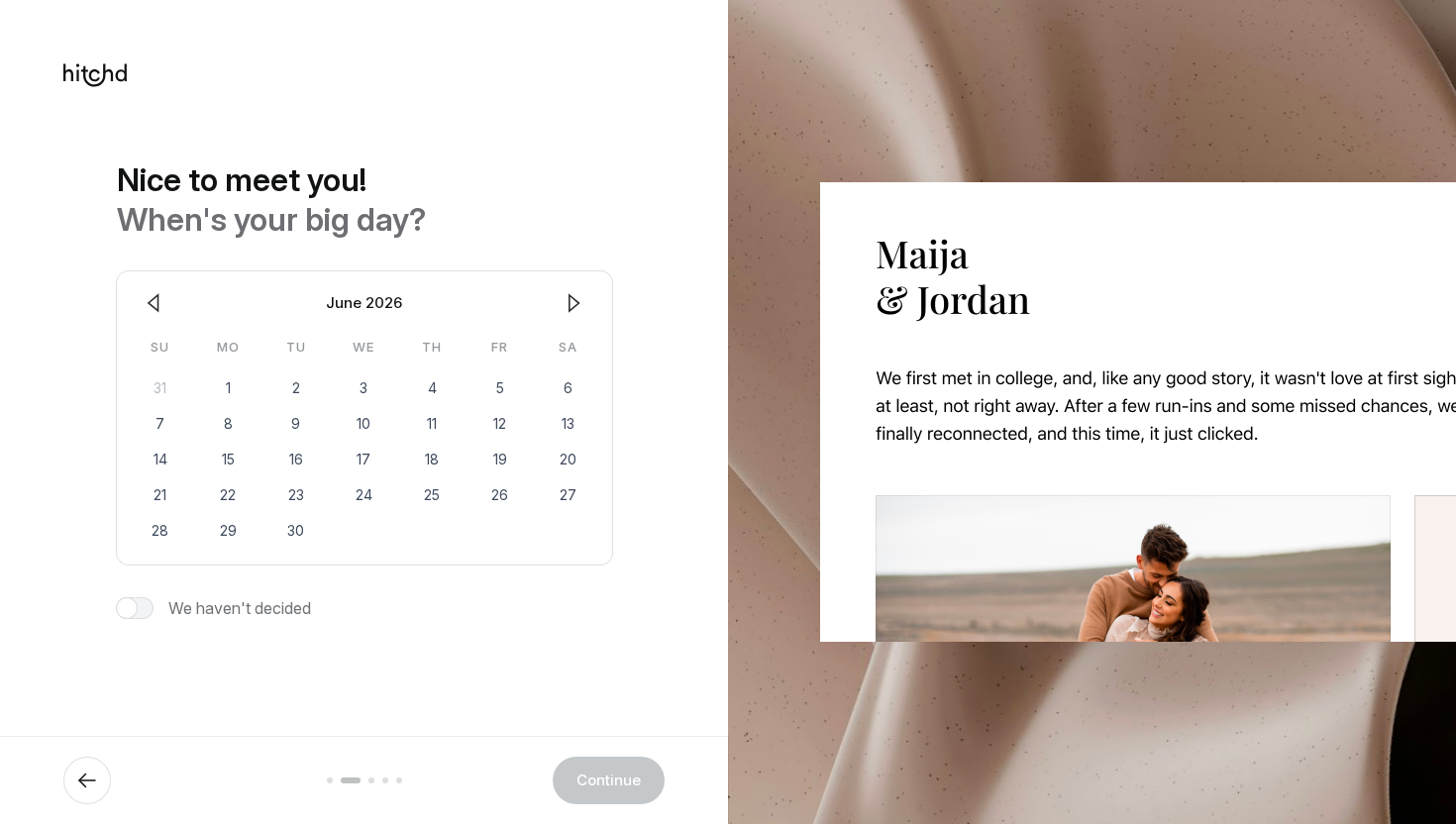 click at bounding box center [573, 303] 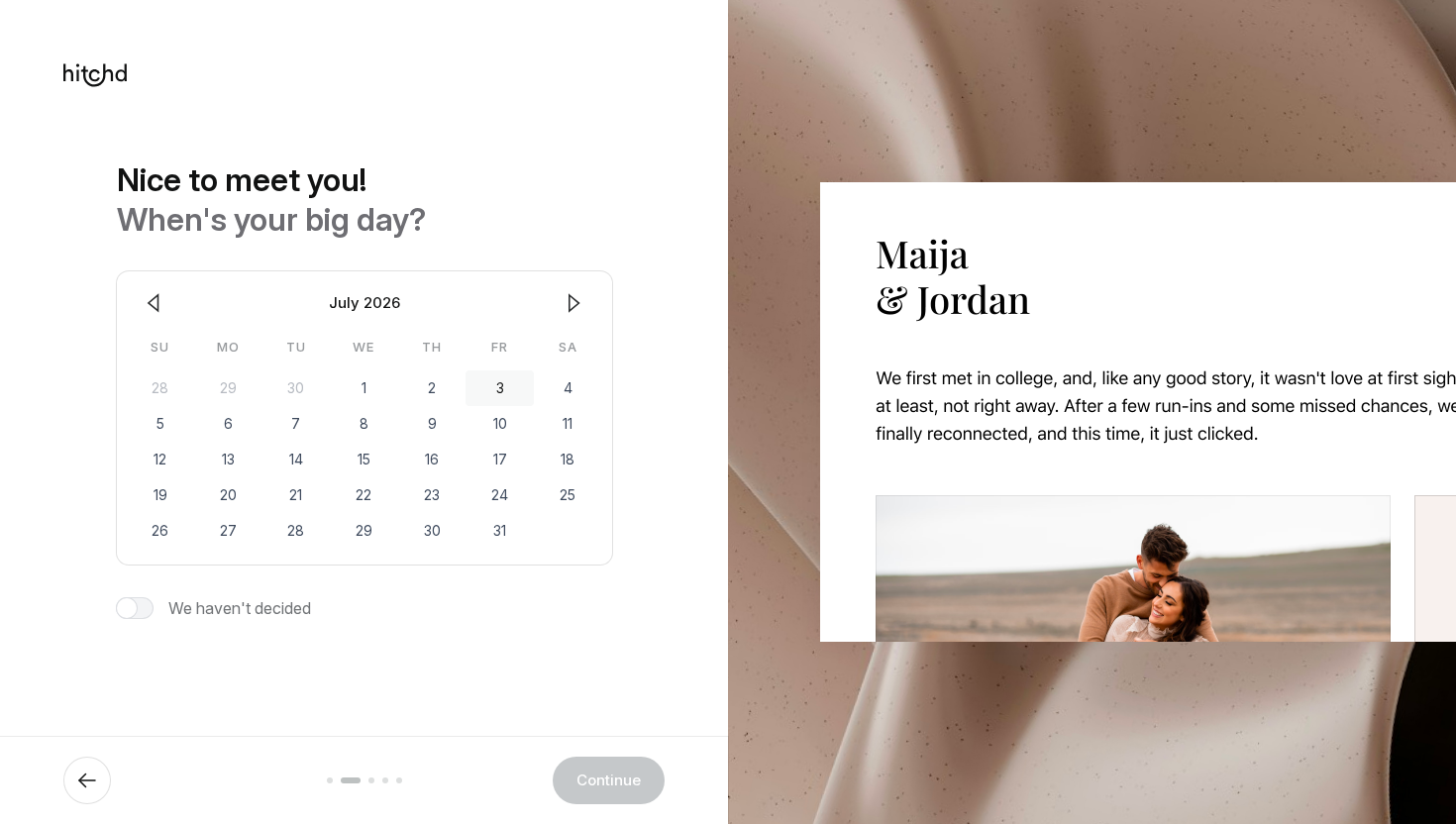 click on "3" at bounding box center [499, 388] 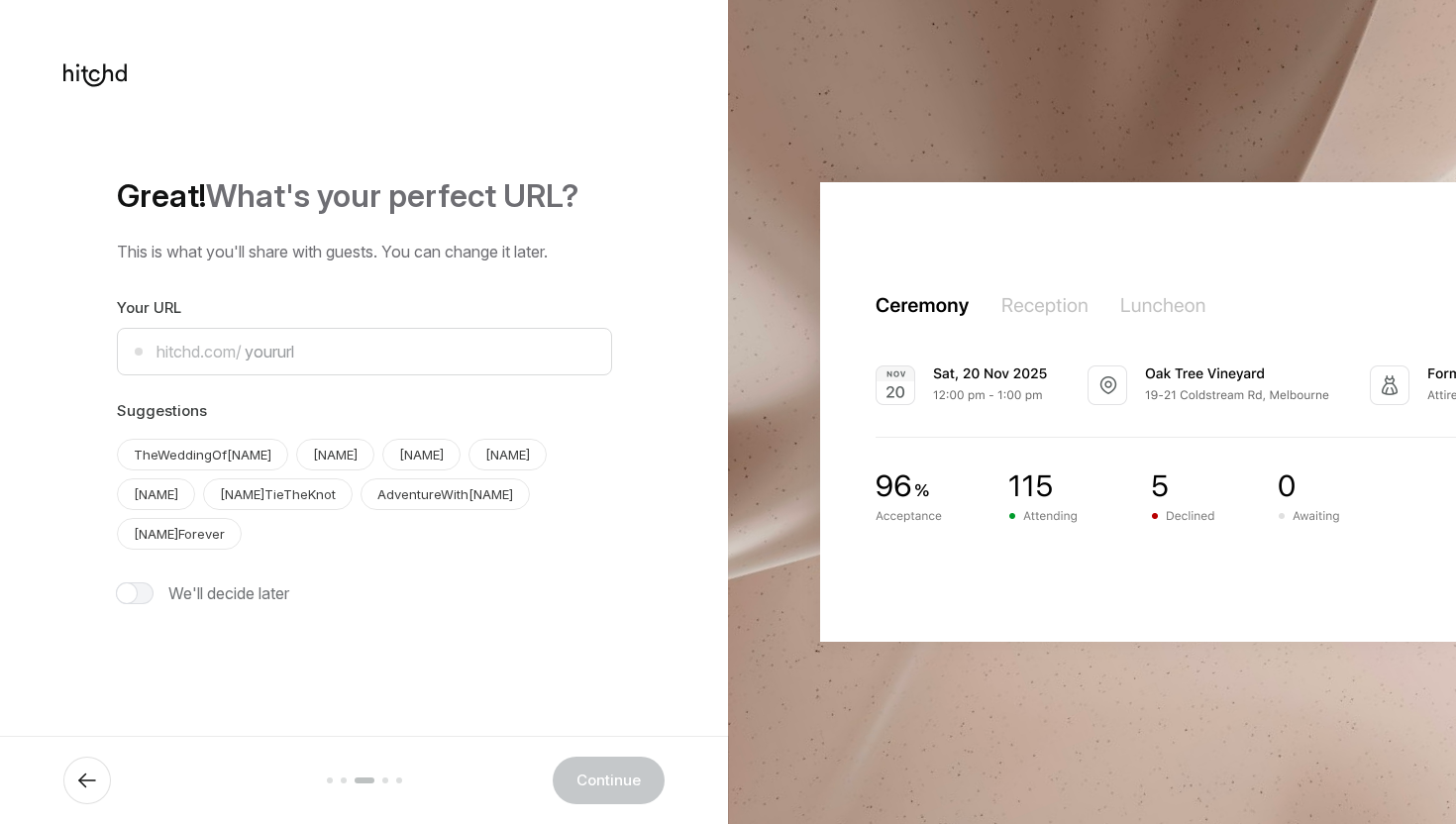 click at bounding box center (1138, 412) 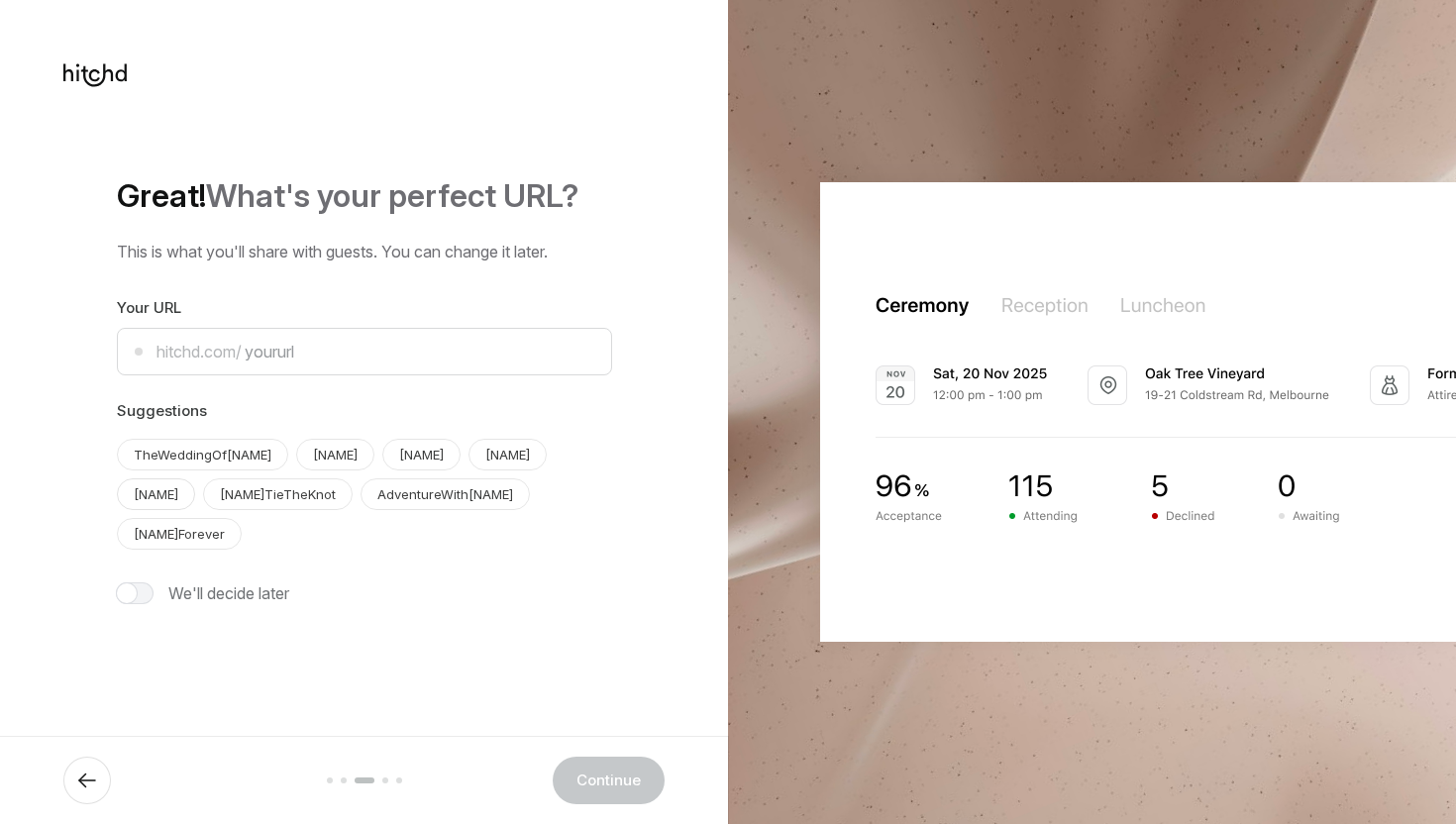 click on "[NAME]" at bounding box center (202, 455) 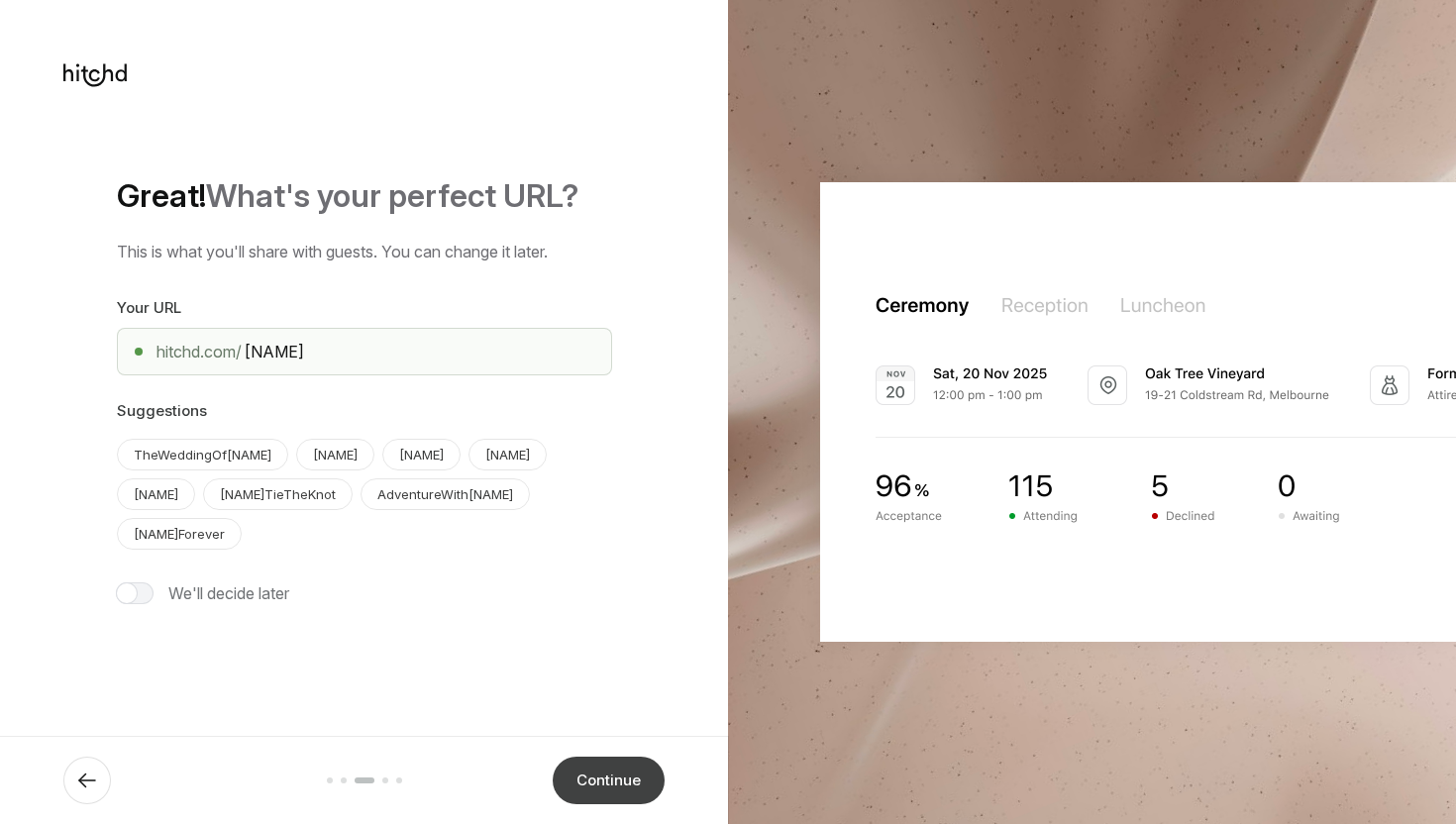 click on "Continue" at bounding box center (608, 780) 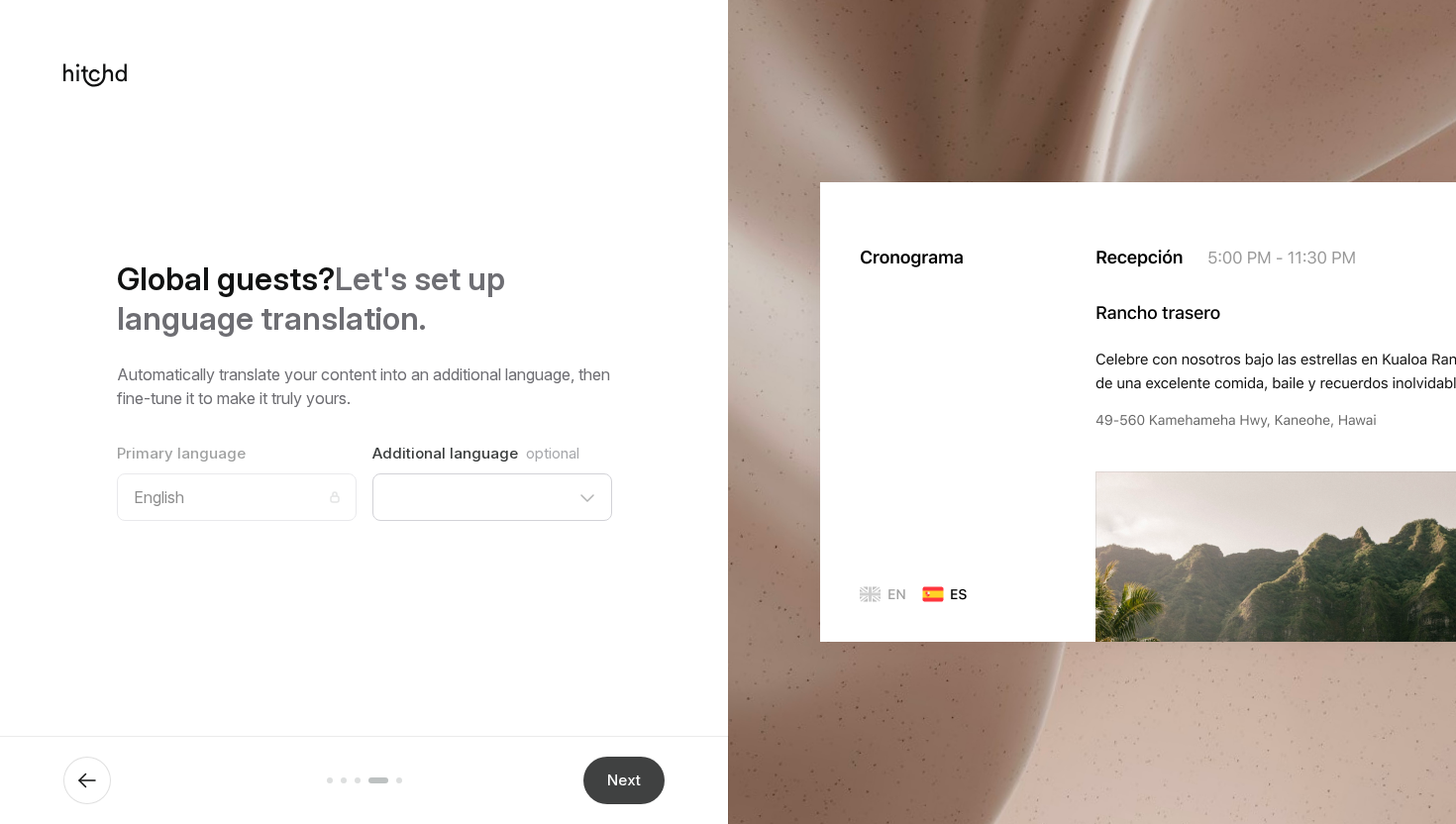 click on "Next" at bounding box center [624, 780] 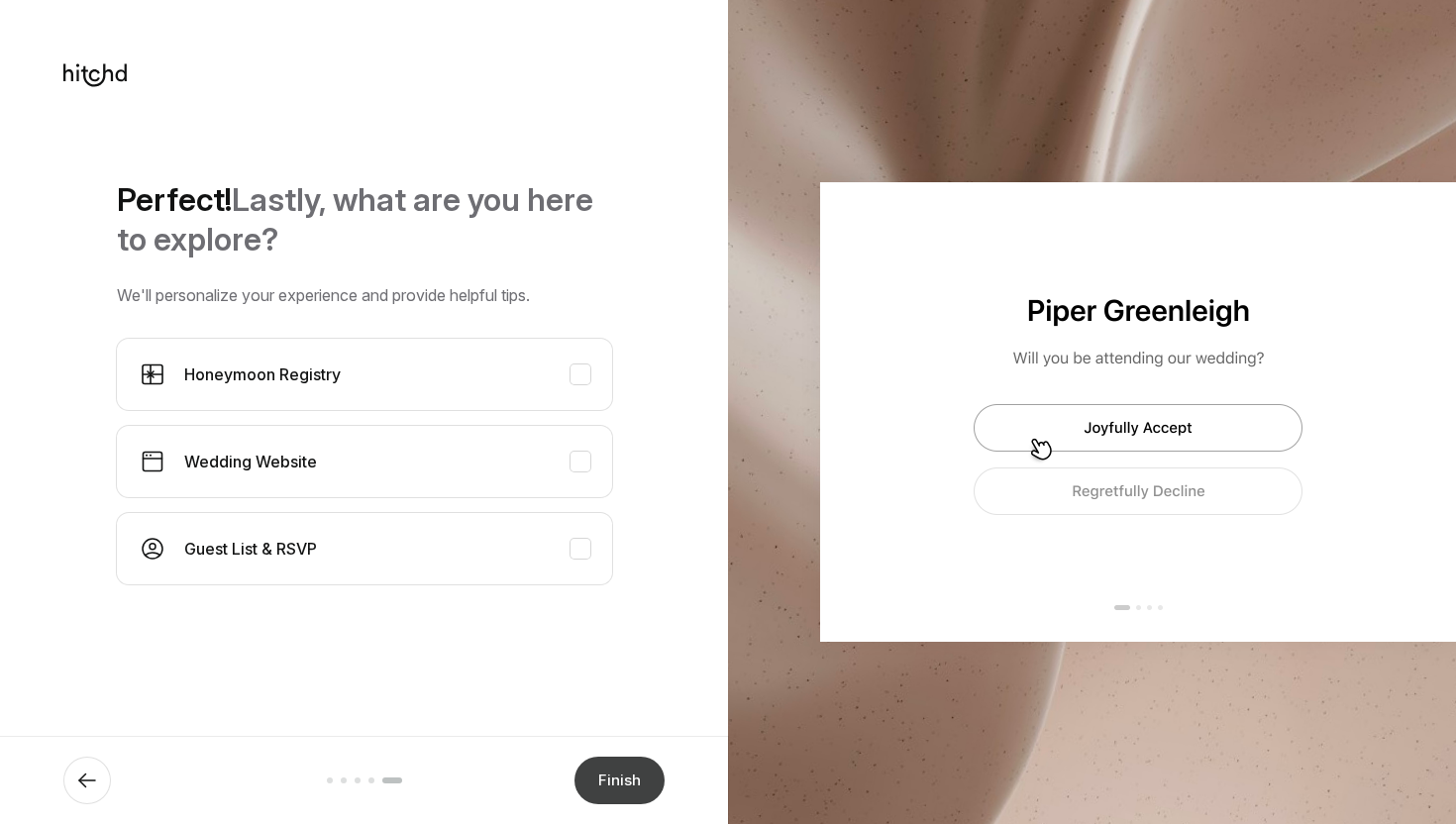 click on "Finish" at bounding box center (619, 780) 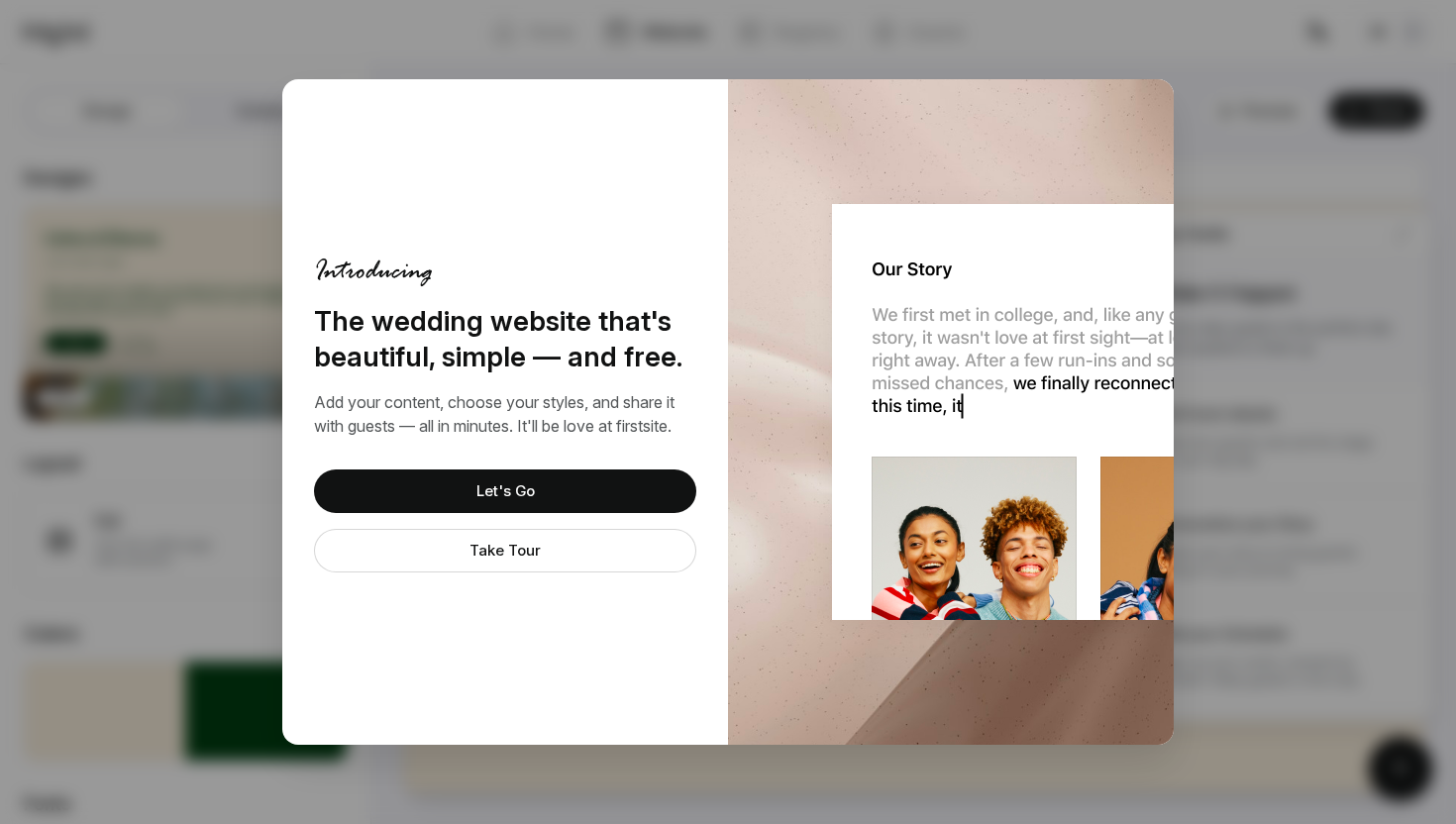 click on "Take Tour" at bounding box center [505, 551] 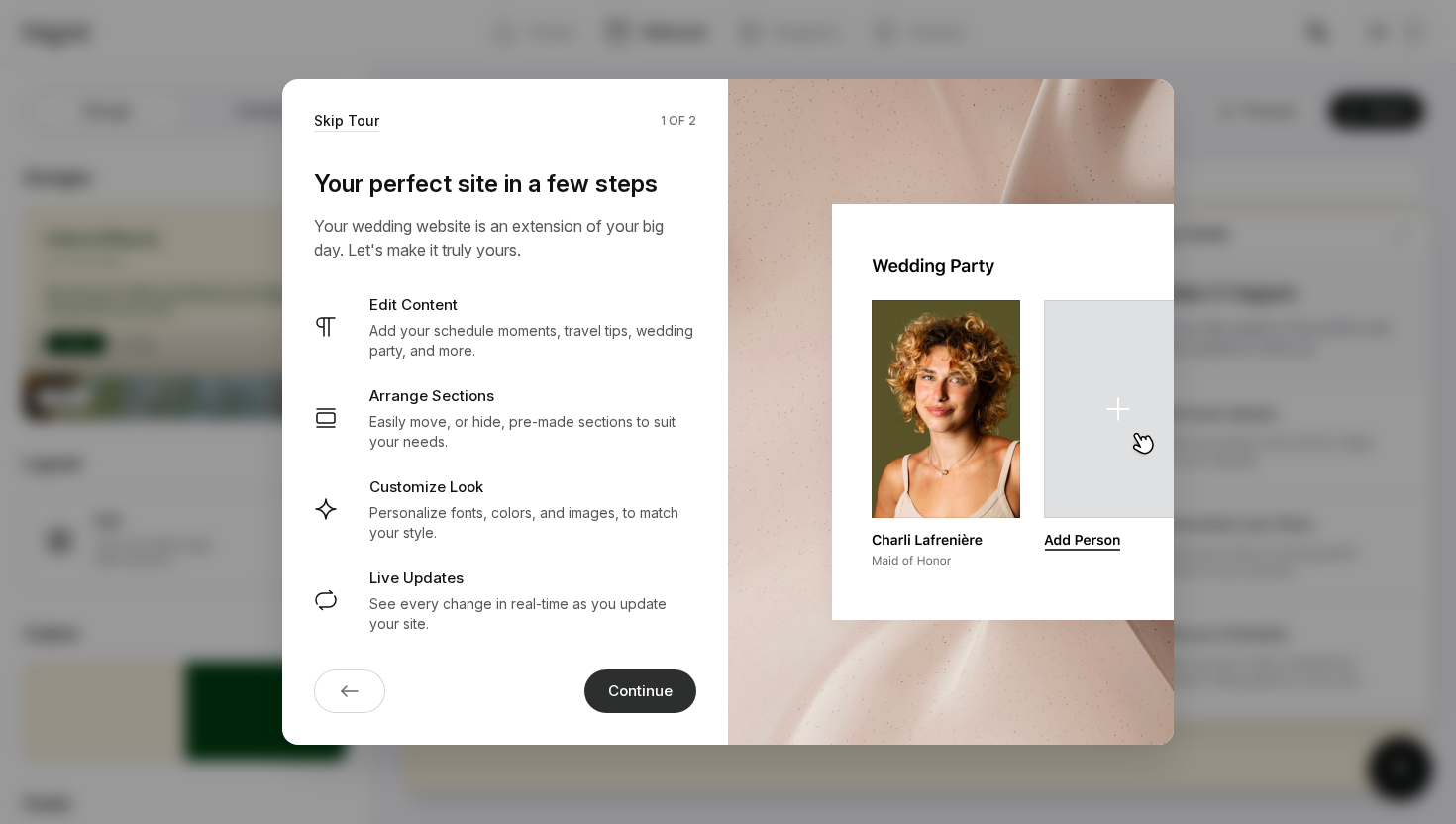 click on "Continue" at bounding box center (640, 691) 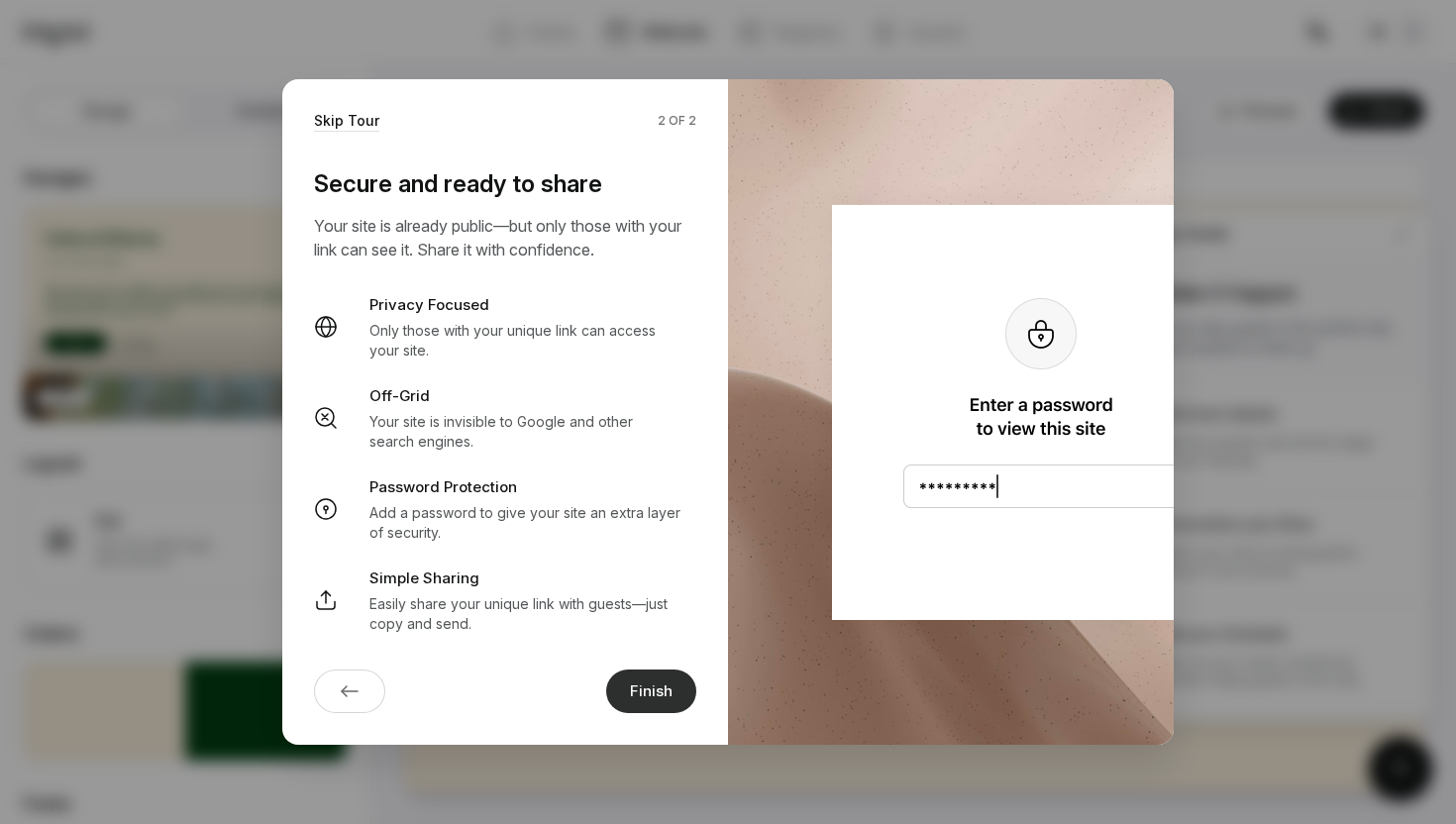click on "Finish" at bounding box center (651, 691) 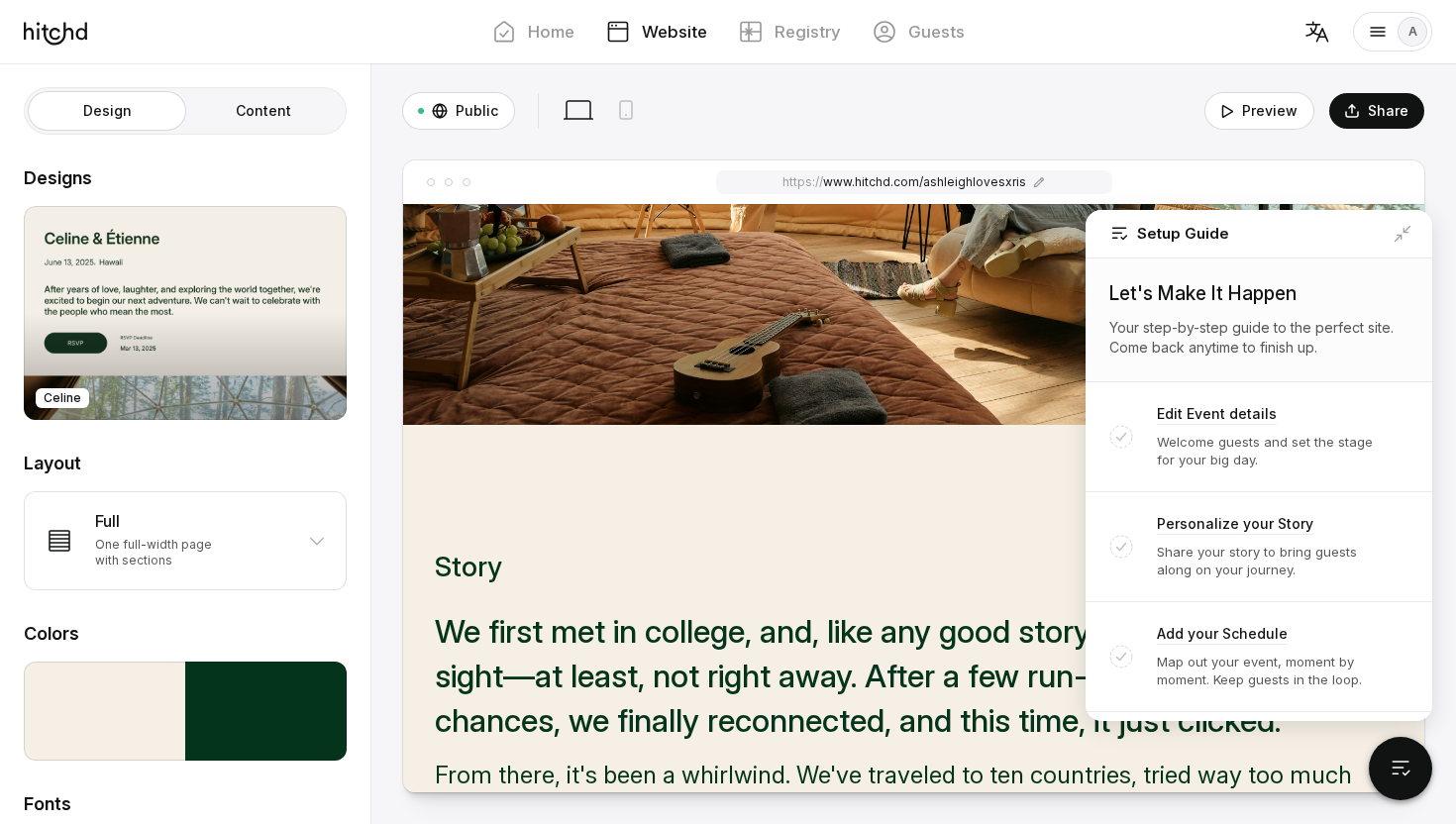 scroll, scrollTop: 1203, scrollLeft: 0, axis: vertical 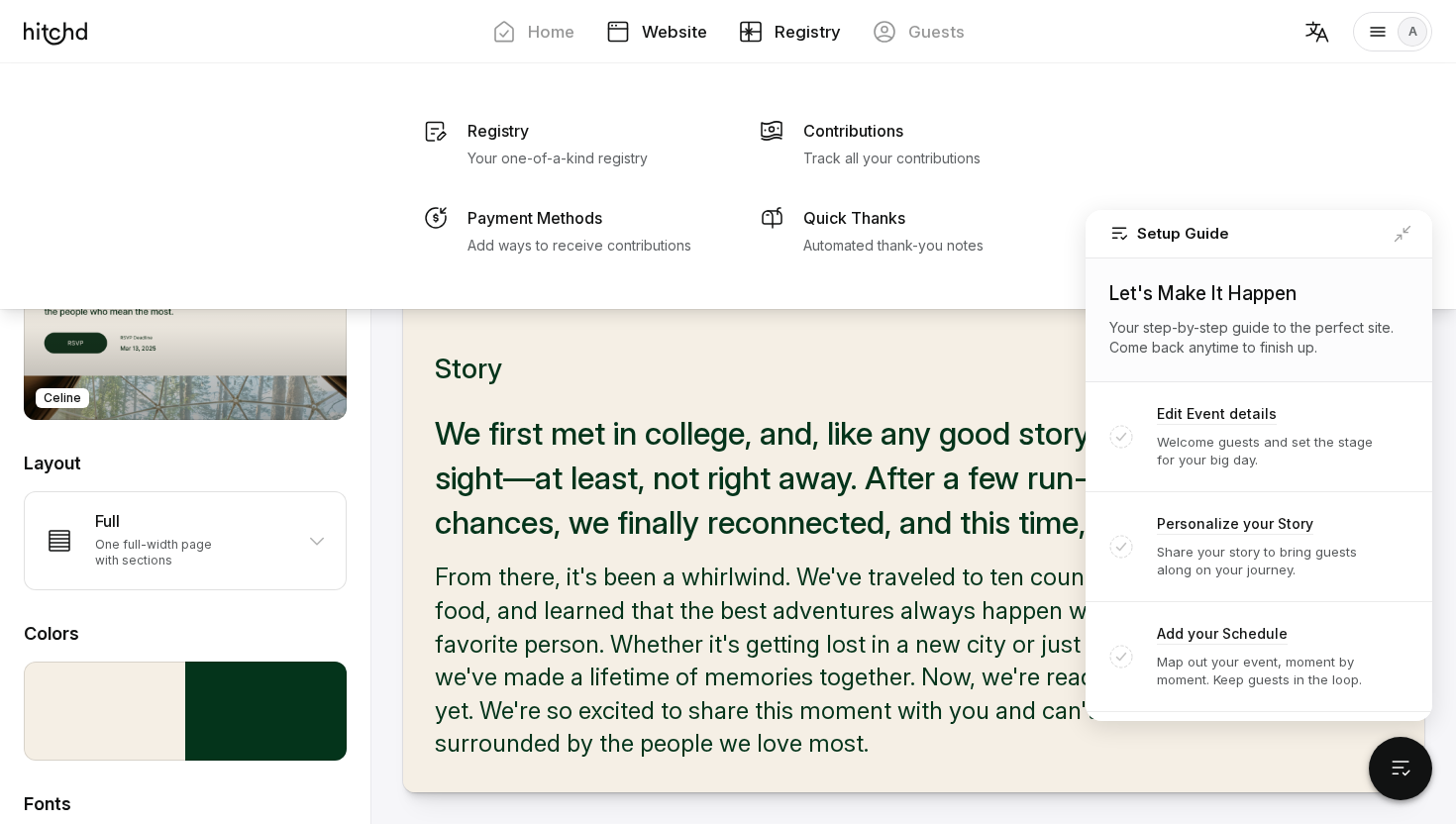 click on "Registry" at bounding box center [807, 32] 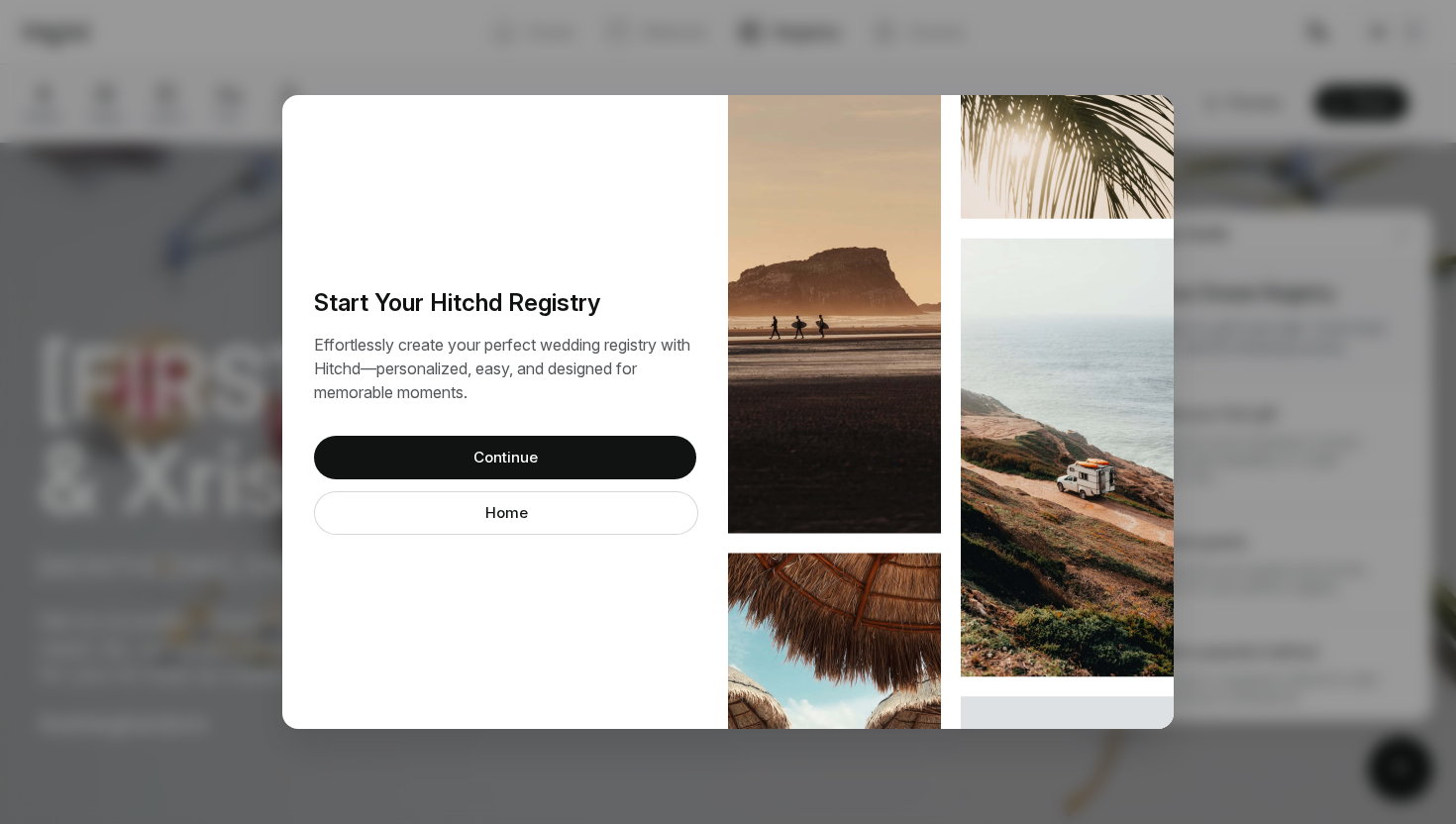 click on "Home" at bounding box center (506, 513) 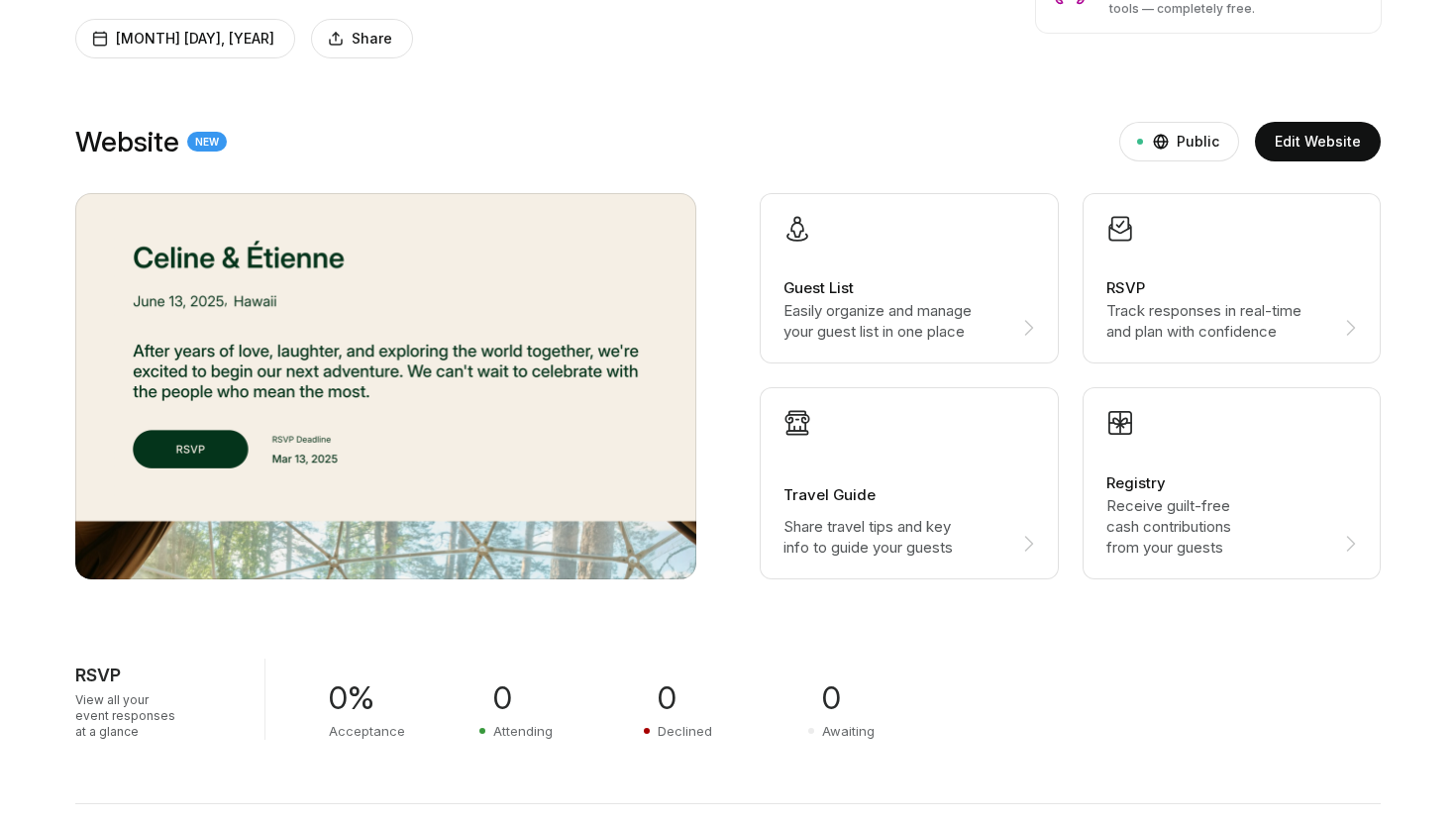 scroll, scrollTop: 0, scrollLeft: 0, axis: both 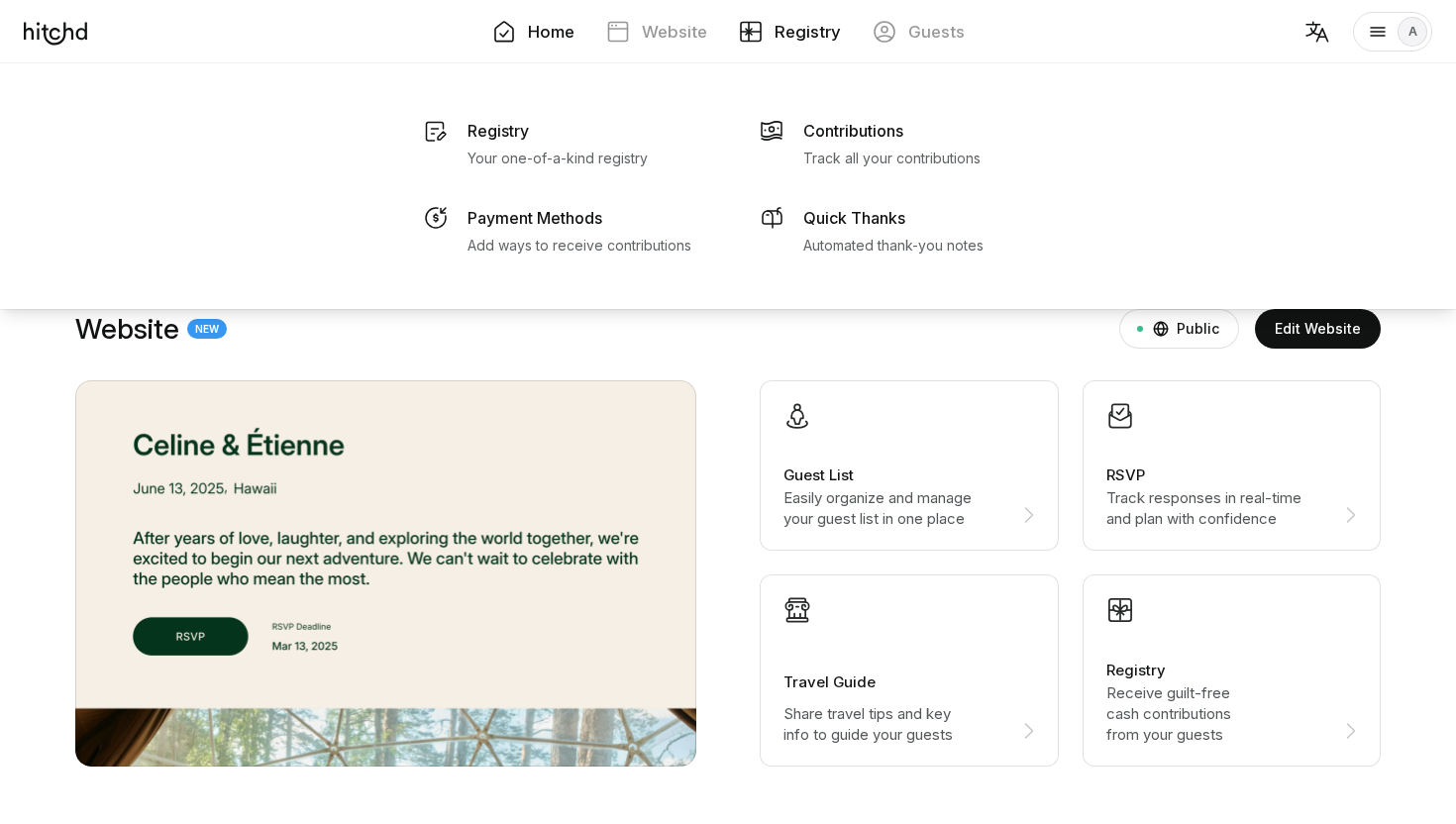 click on "Registry" at bounding box center (807, 32) 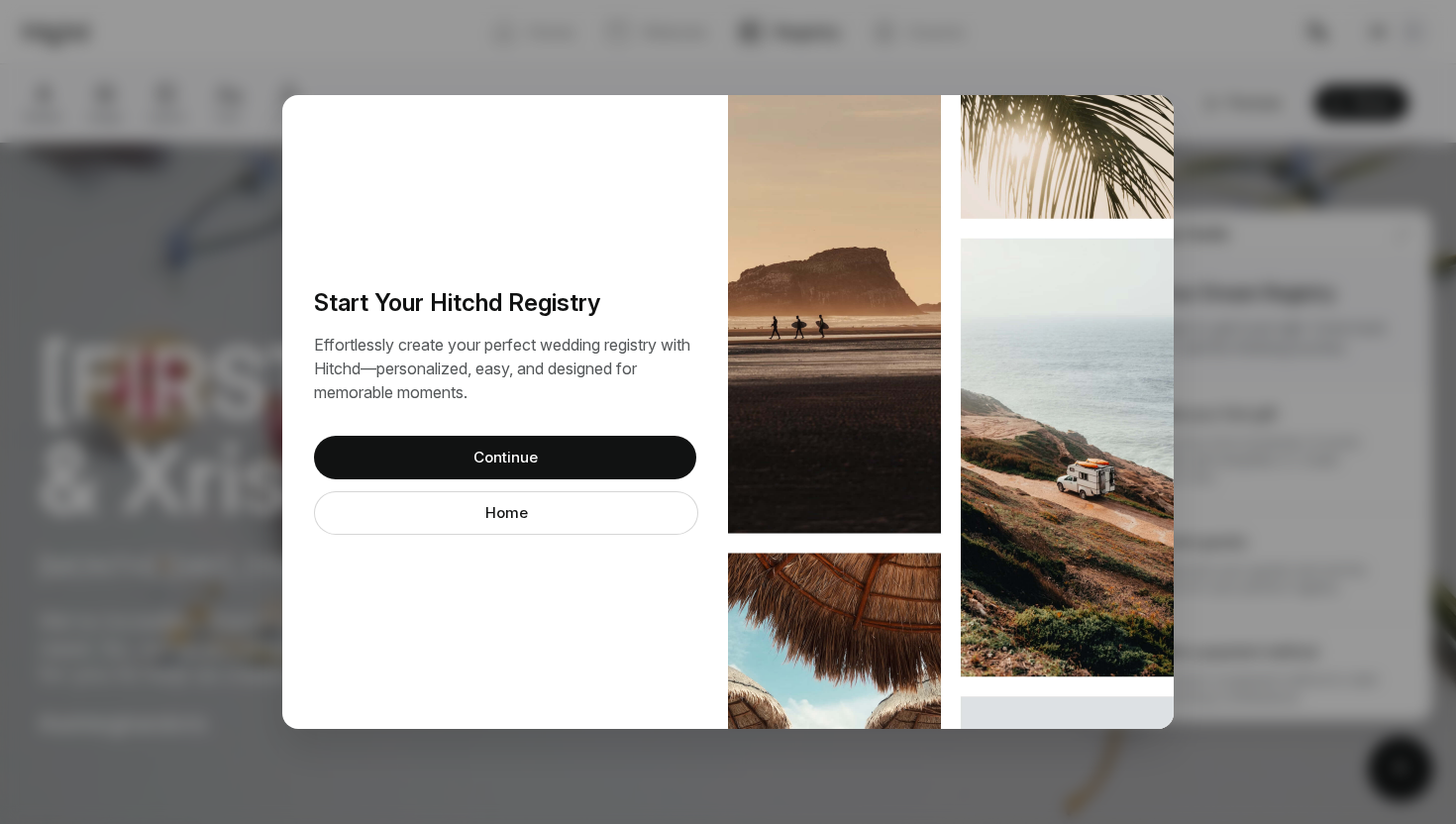 click on "Home" at bounding box center (506, 513) 